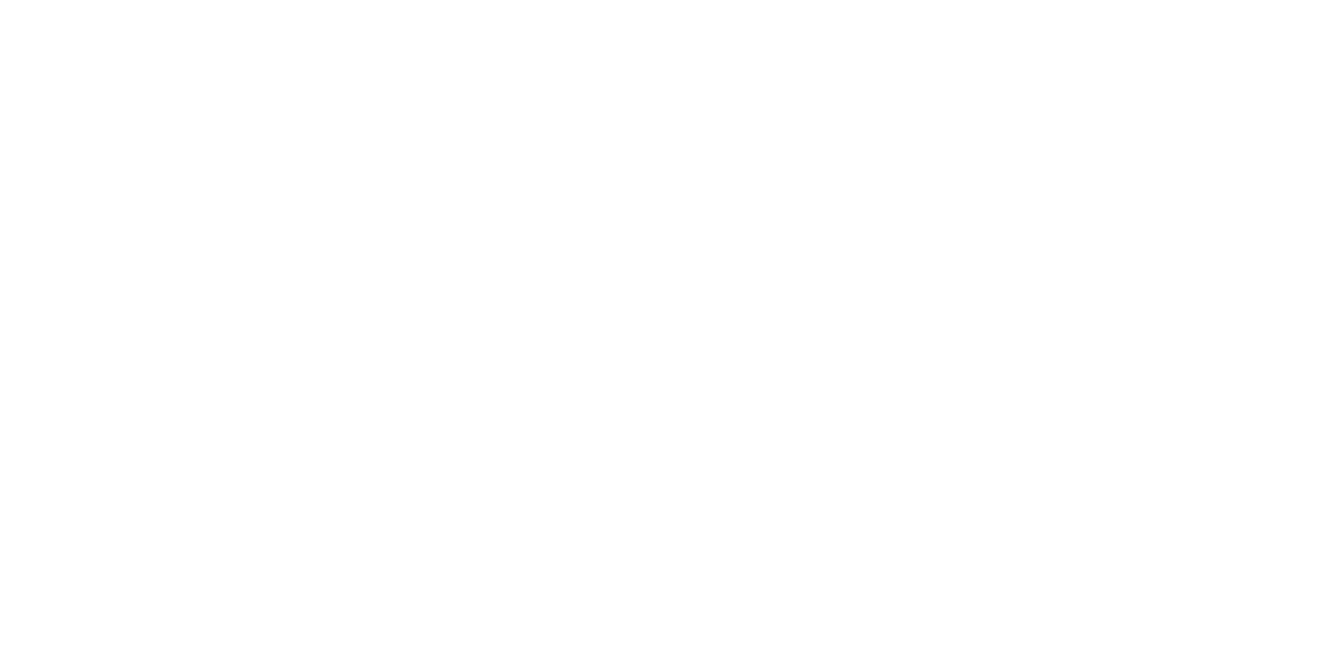 scroll, scrollTop: 0, scrollLeft: 0, axis: both 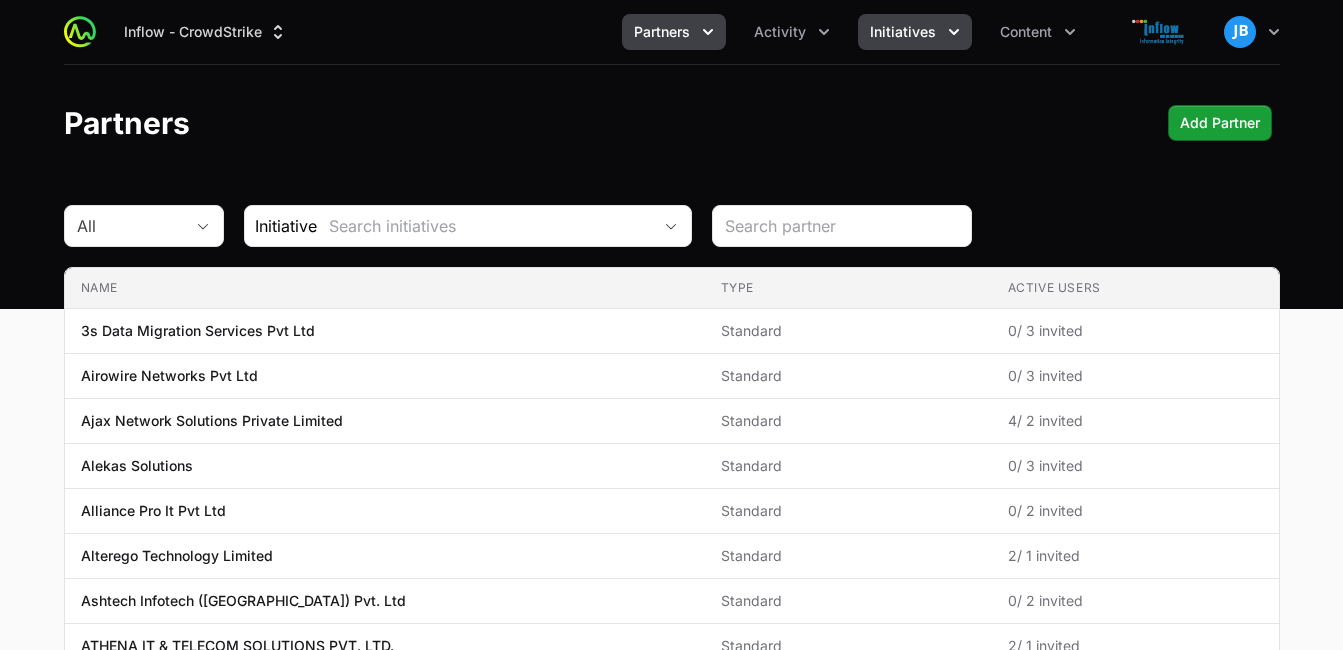 click 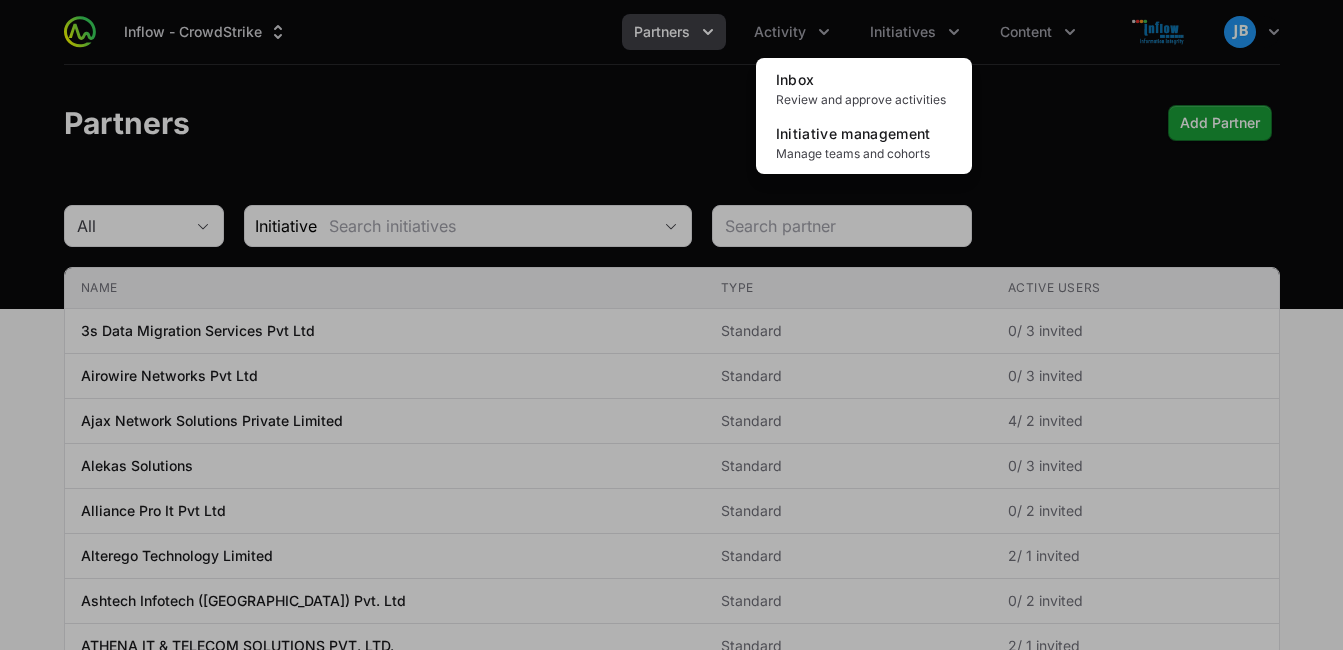 click 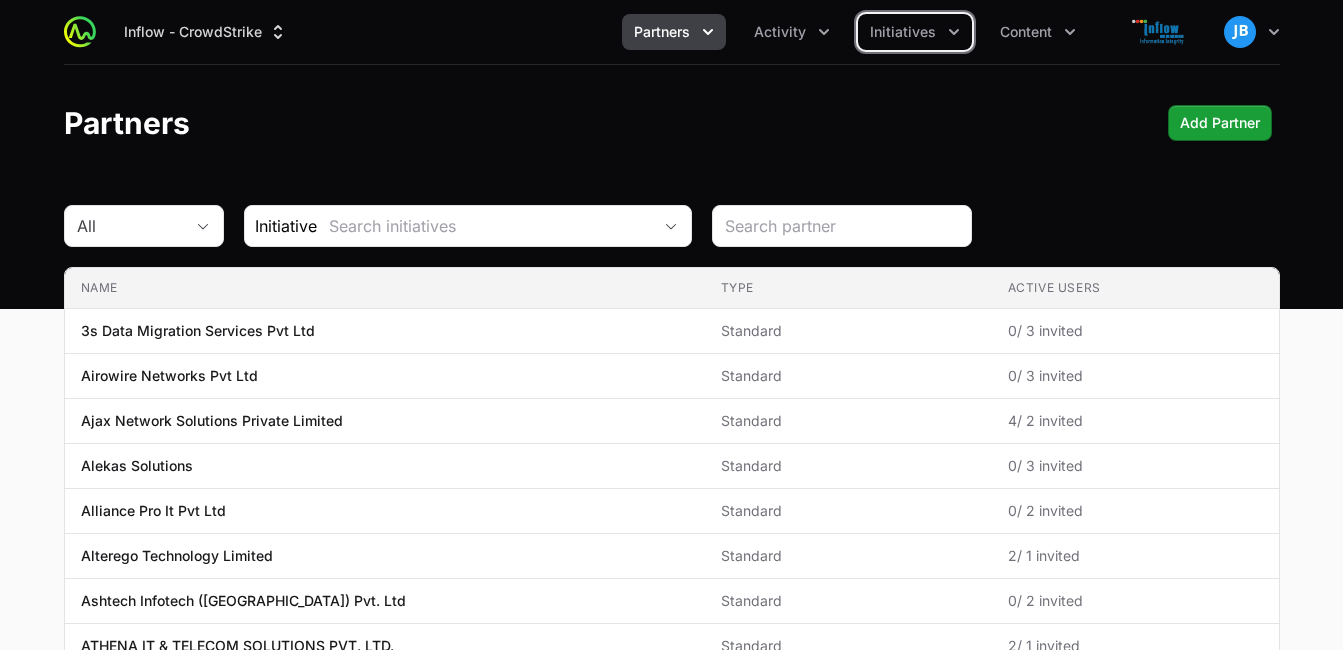click 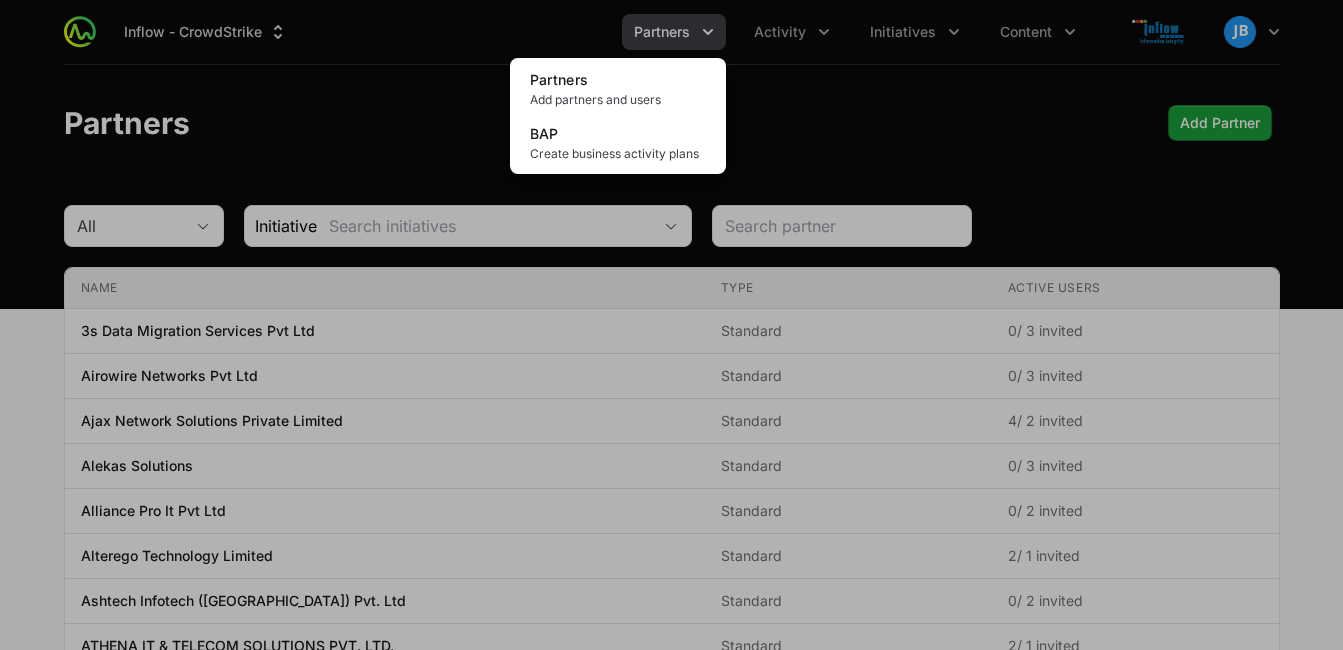 click 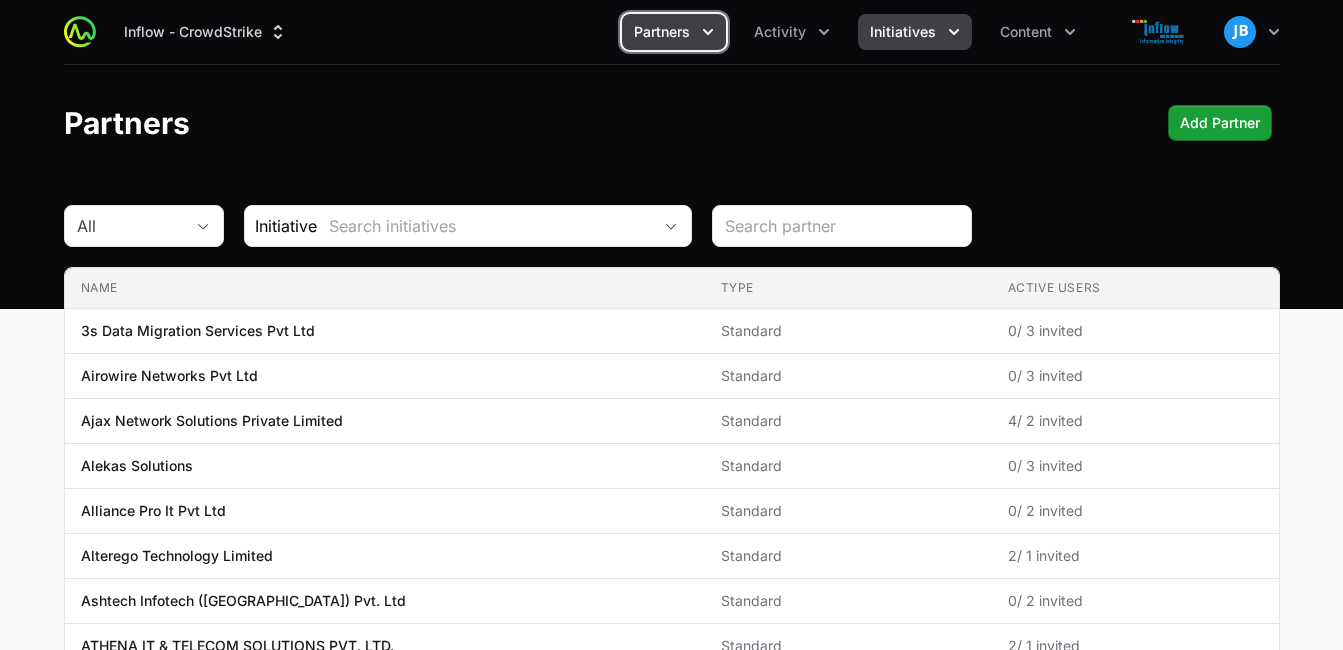 click on "Initiatives" 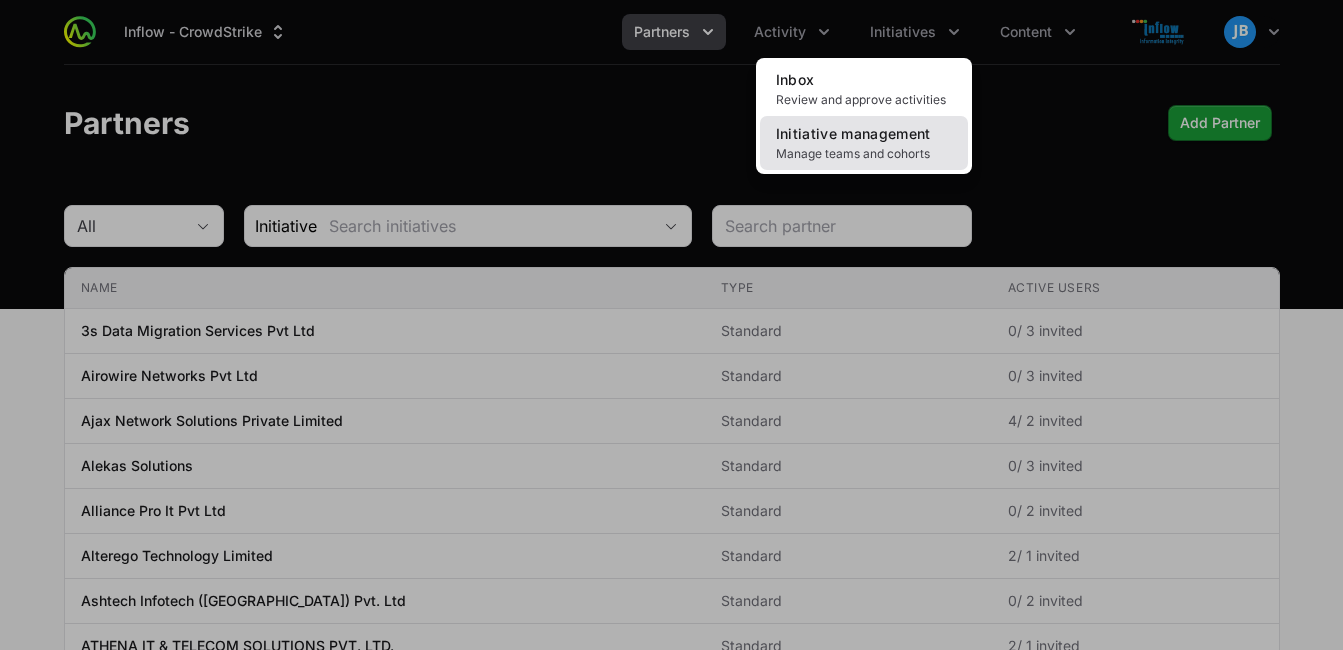 click on "Manage teams and cohorts" 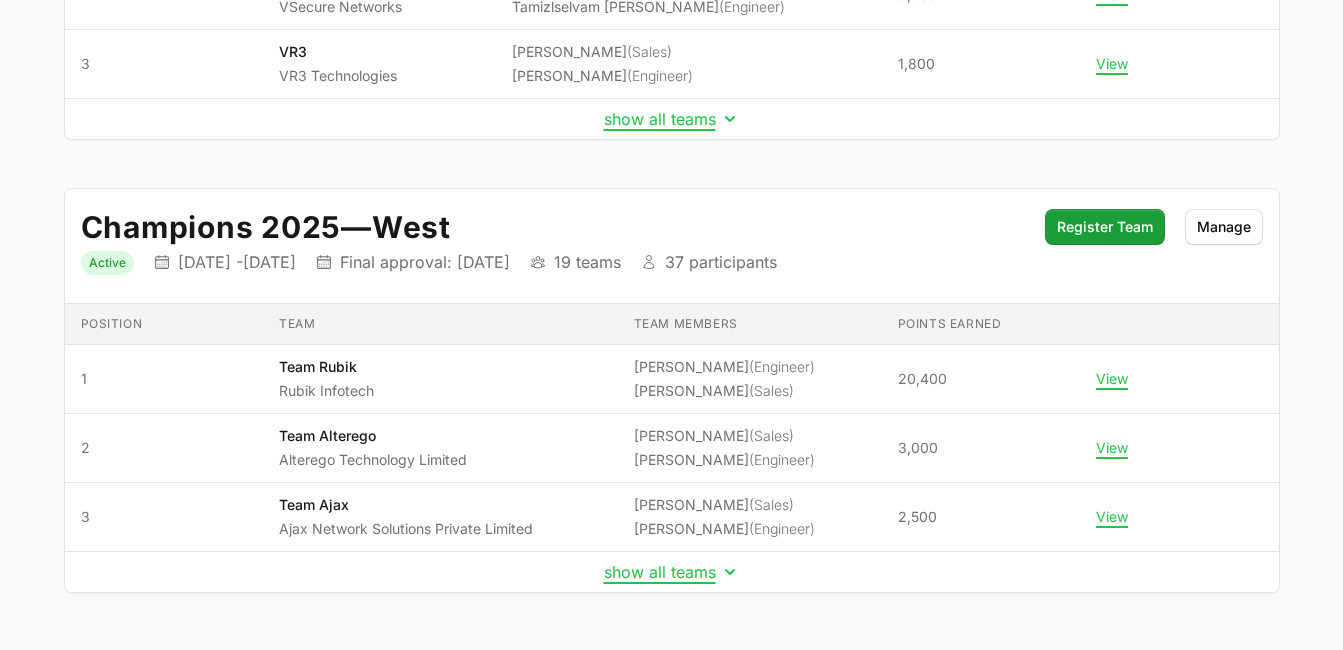 scroll, scrollTop: 552, scrollLeft: 0, axis: vertical 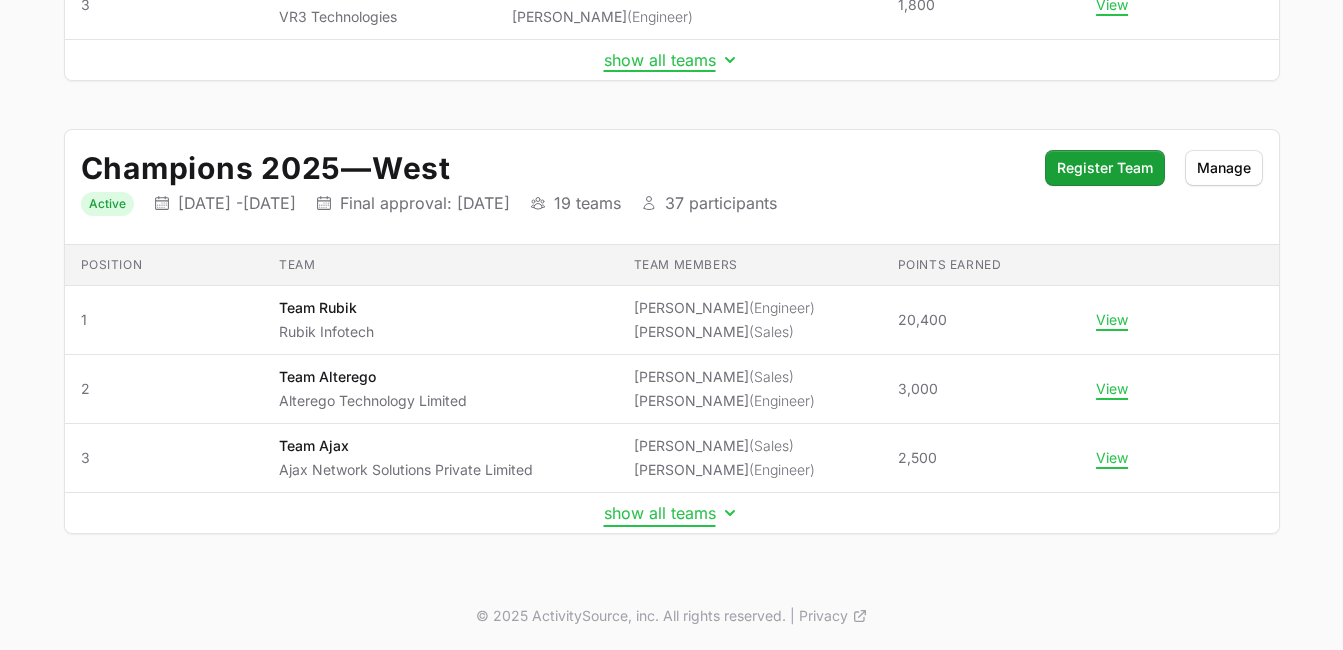 click on "show all teams" 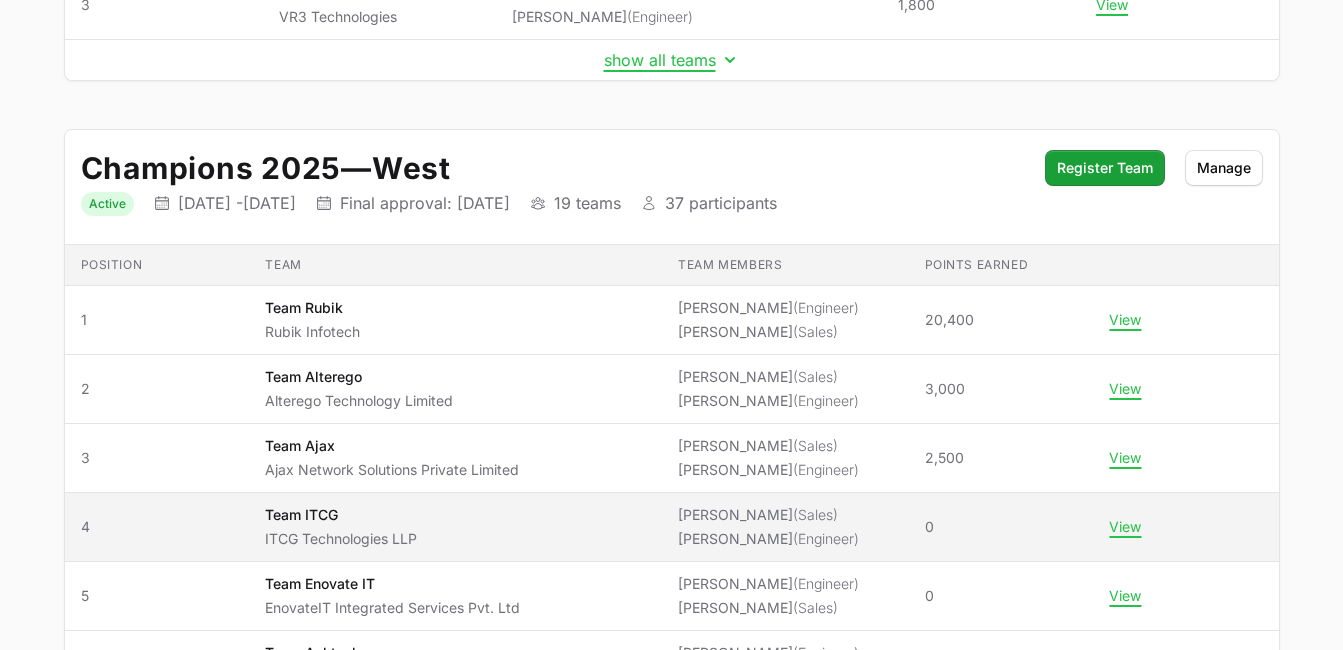 click on "Team ITCG" 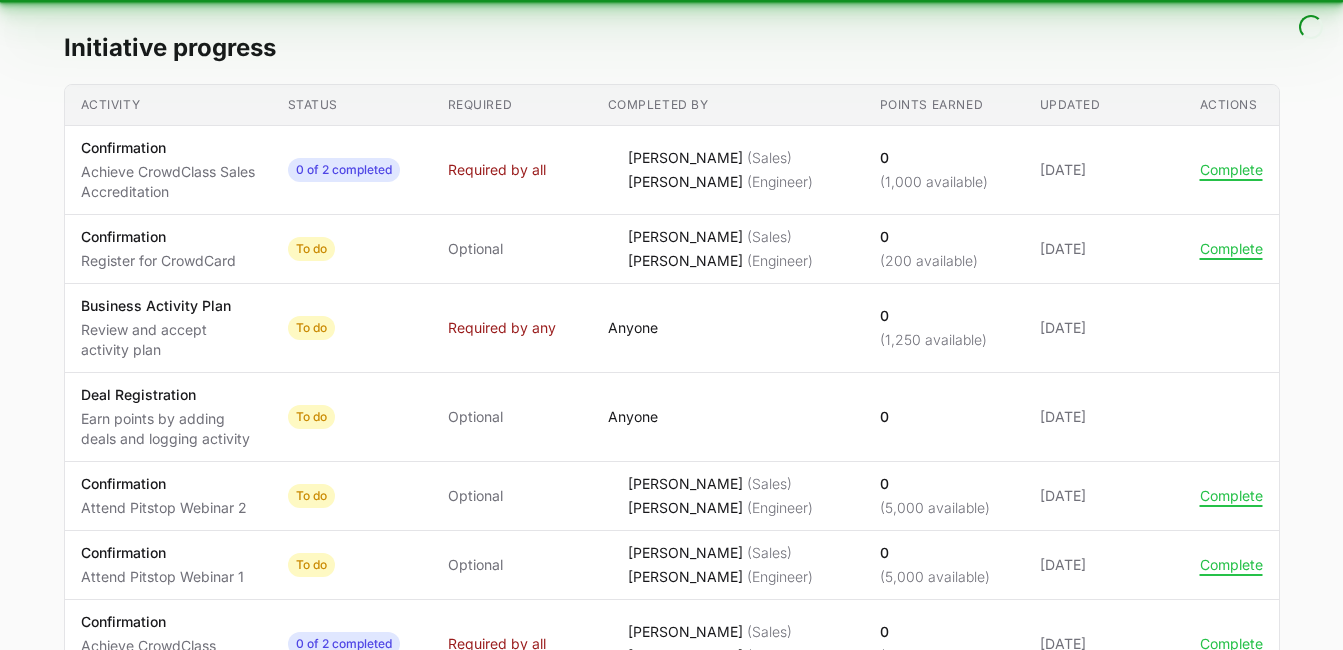 scroll, scrollTop: 0, scrollLeft: 0, axis: both 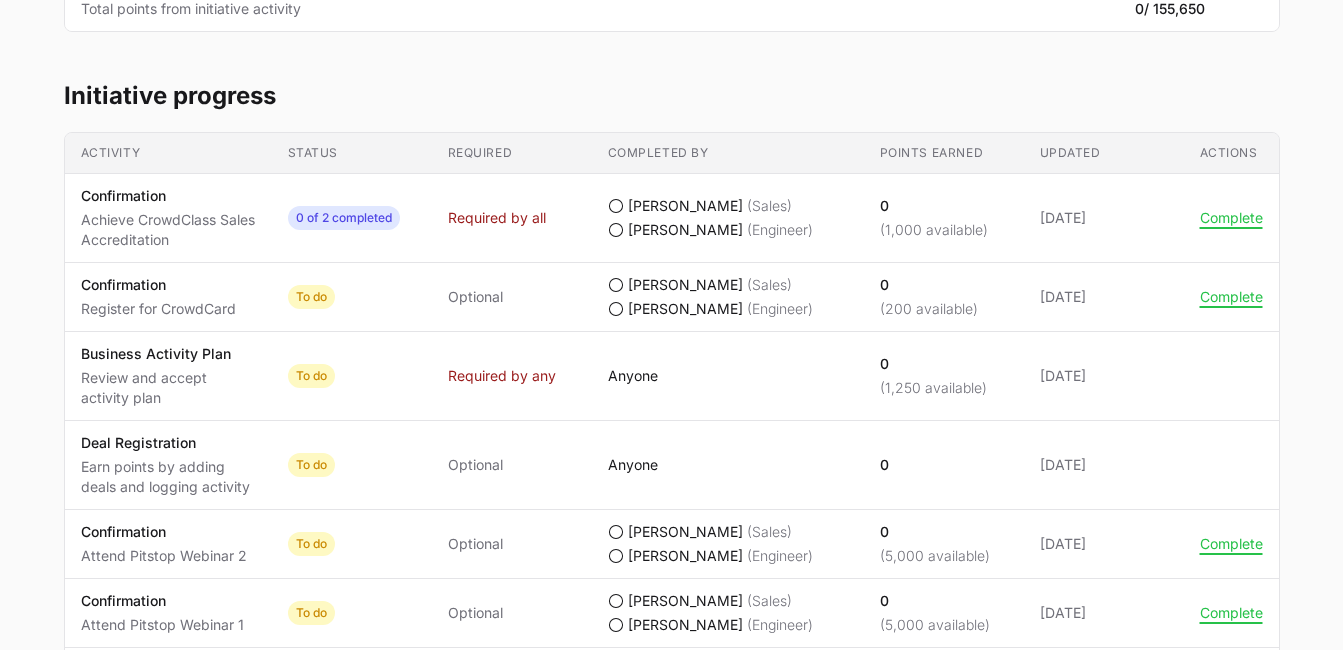 click 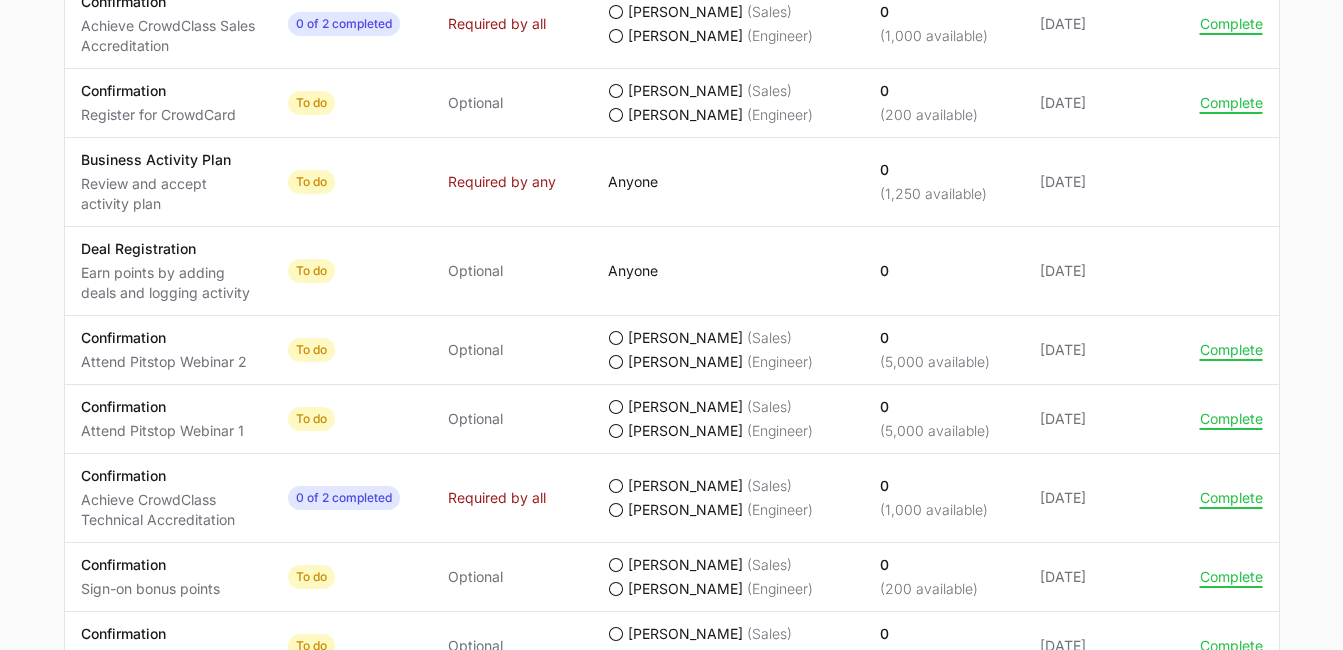 scroll, scrollTop: 702, scrollLeft: 0, axis: vertical 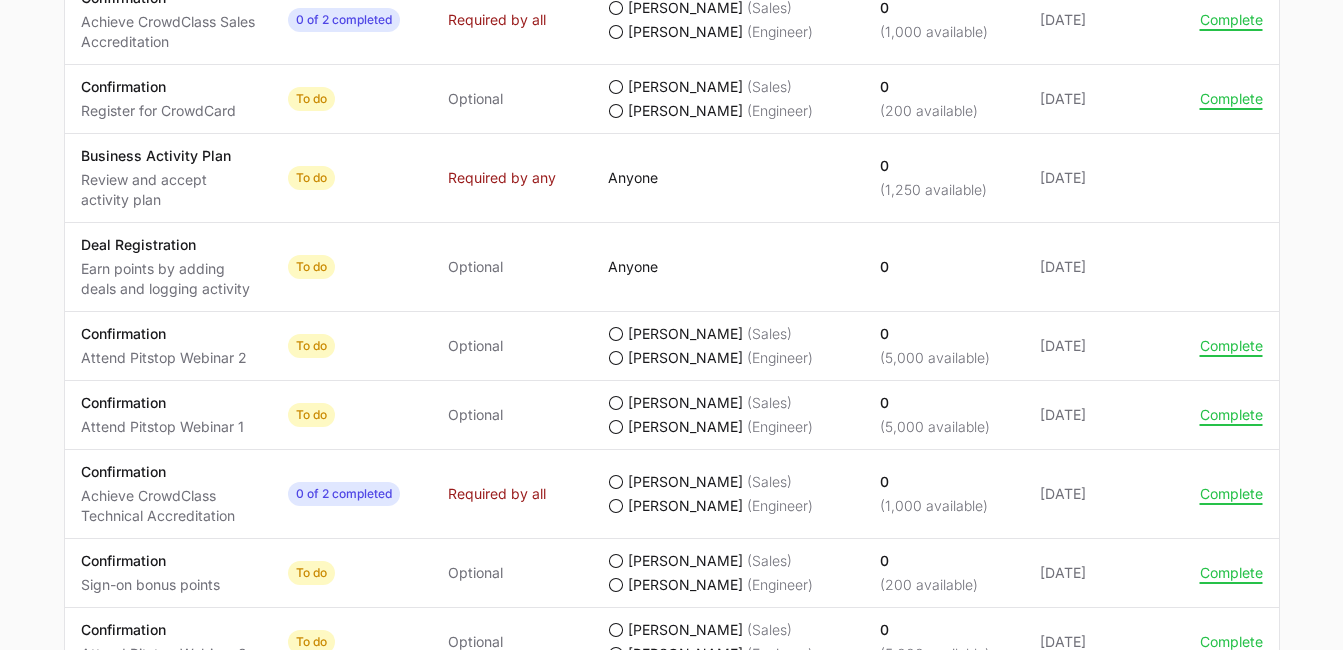 click 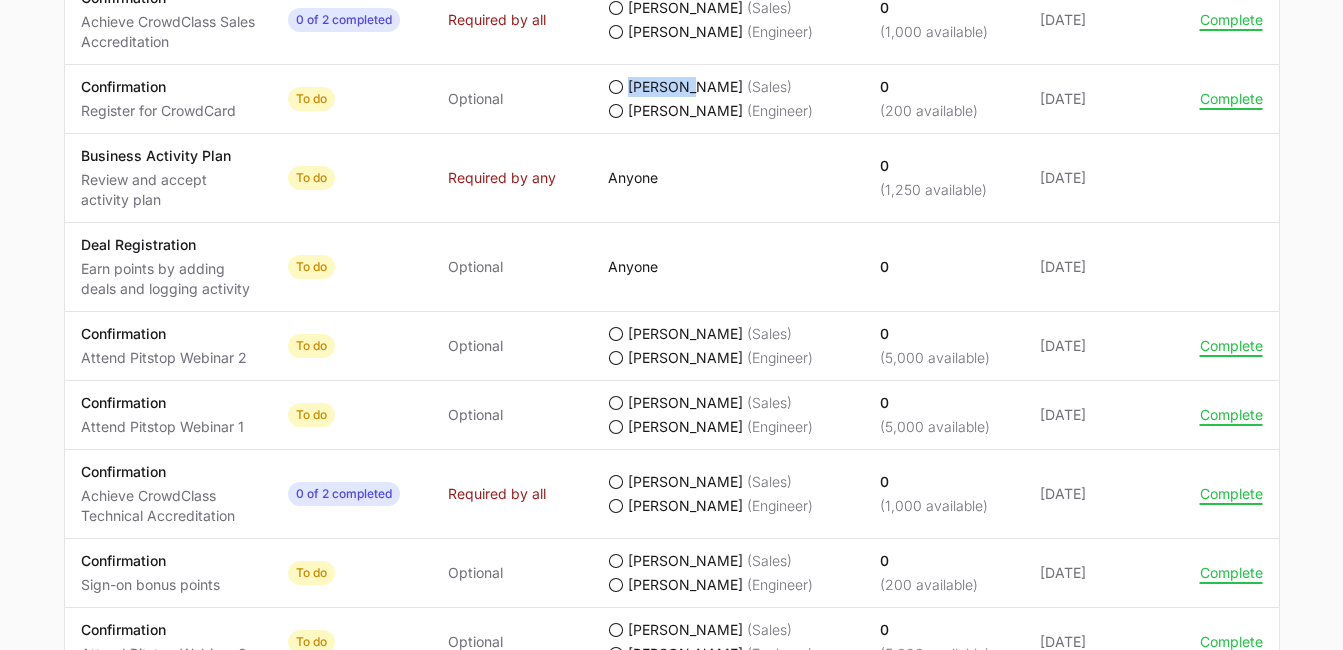 click 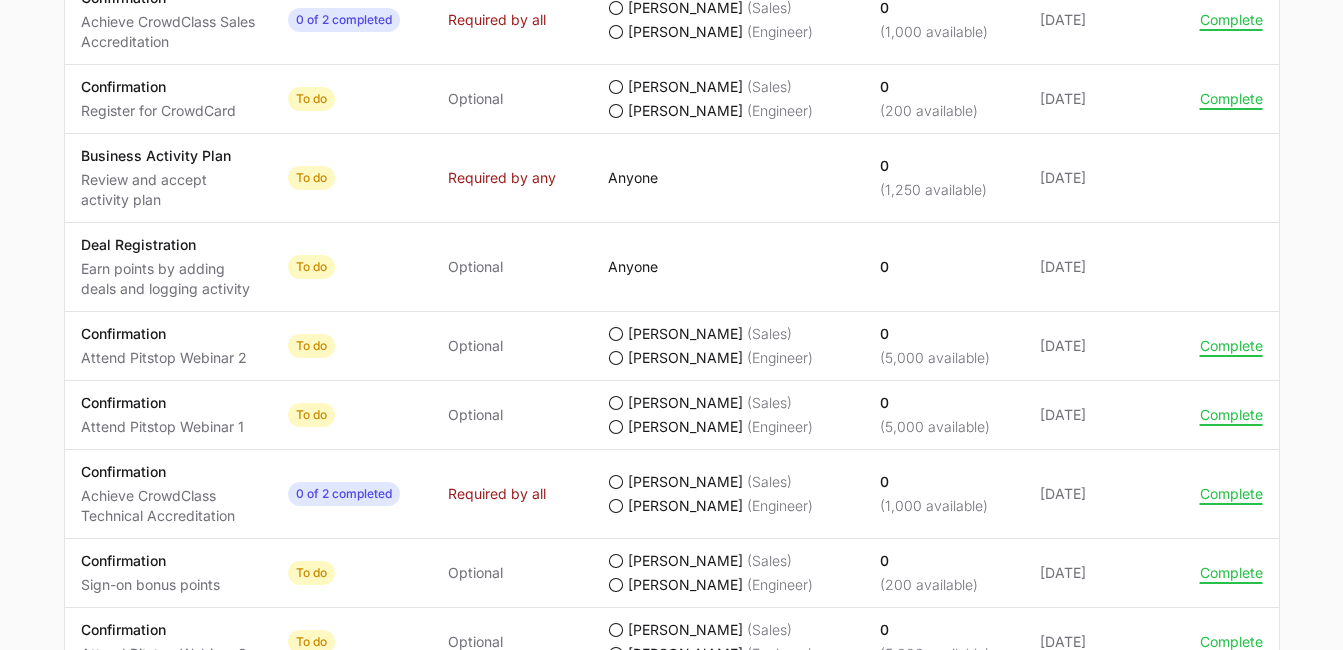 click 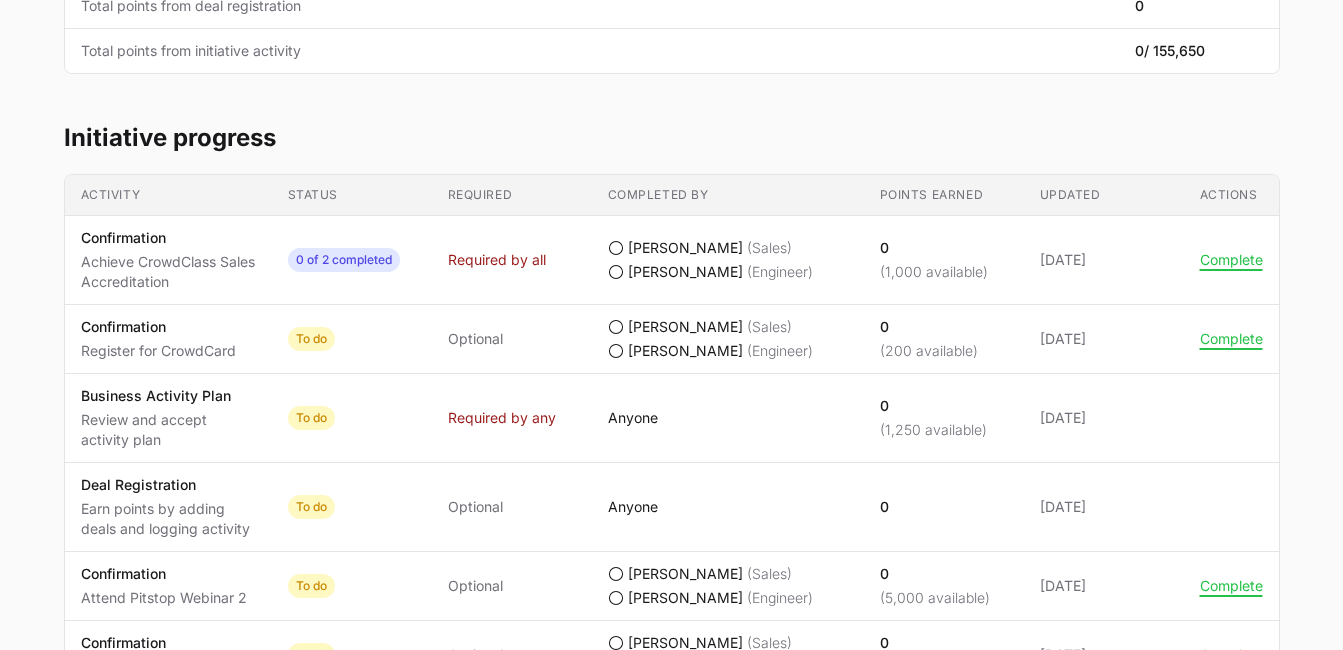scroll, scrollTop: 477, scrollLeft: 0, axis: vertical 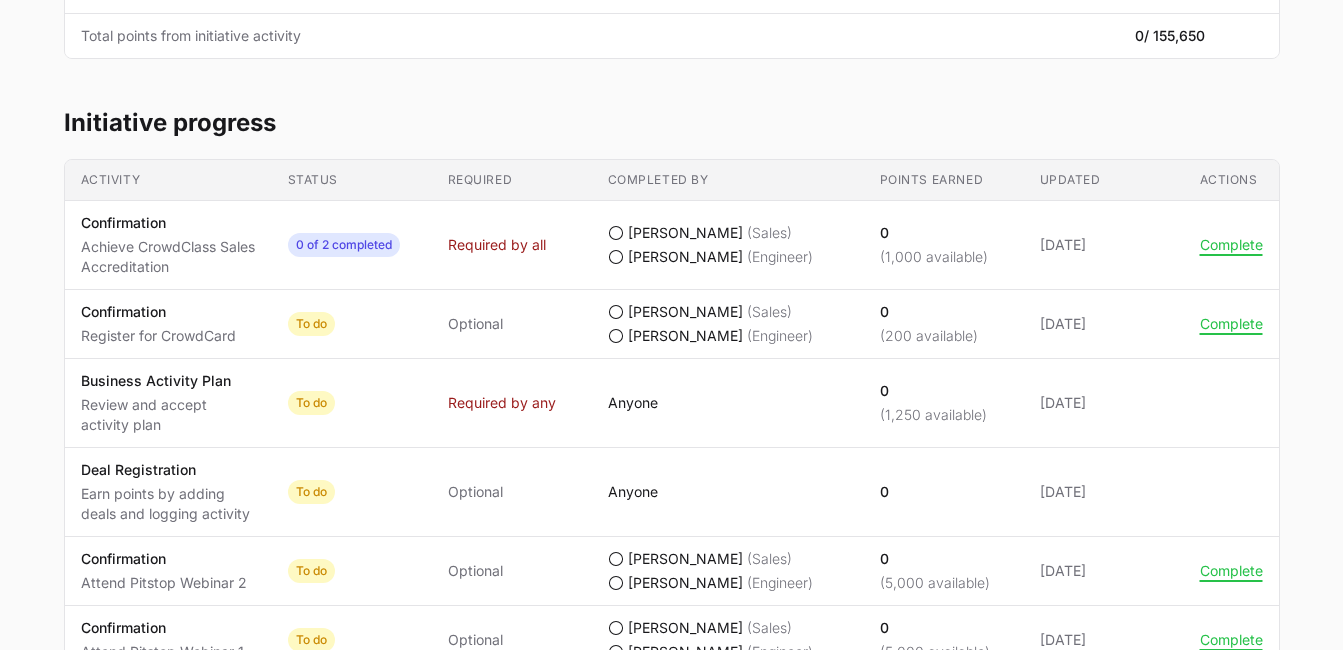 click 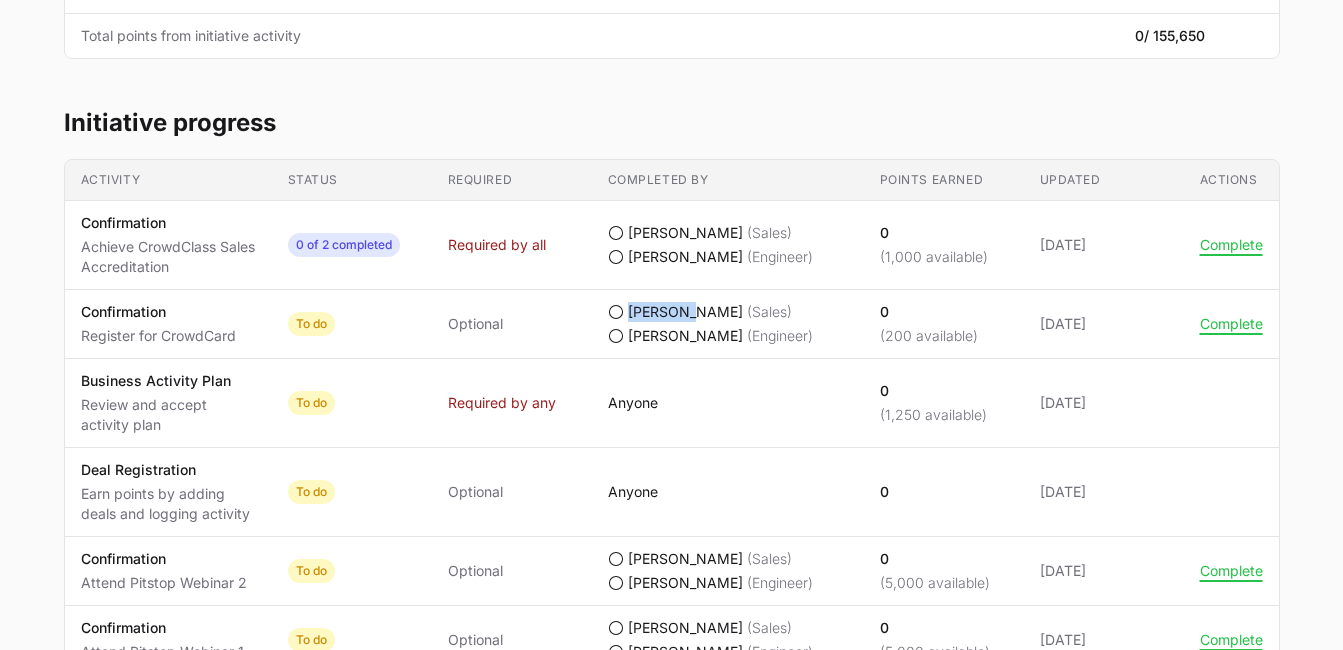 click 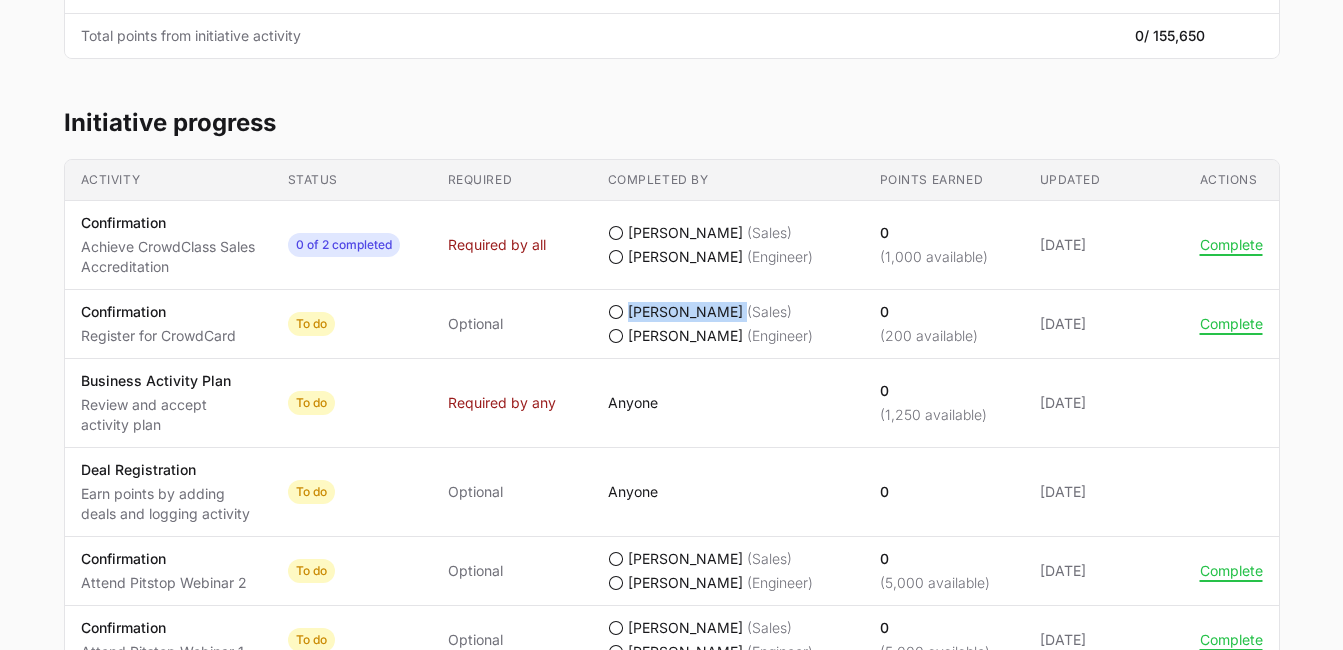 click 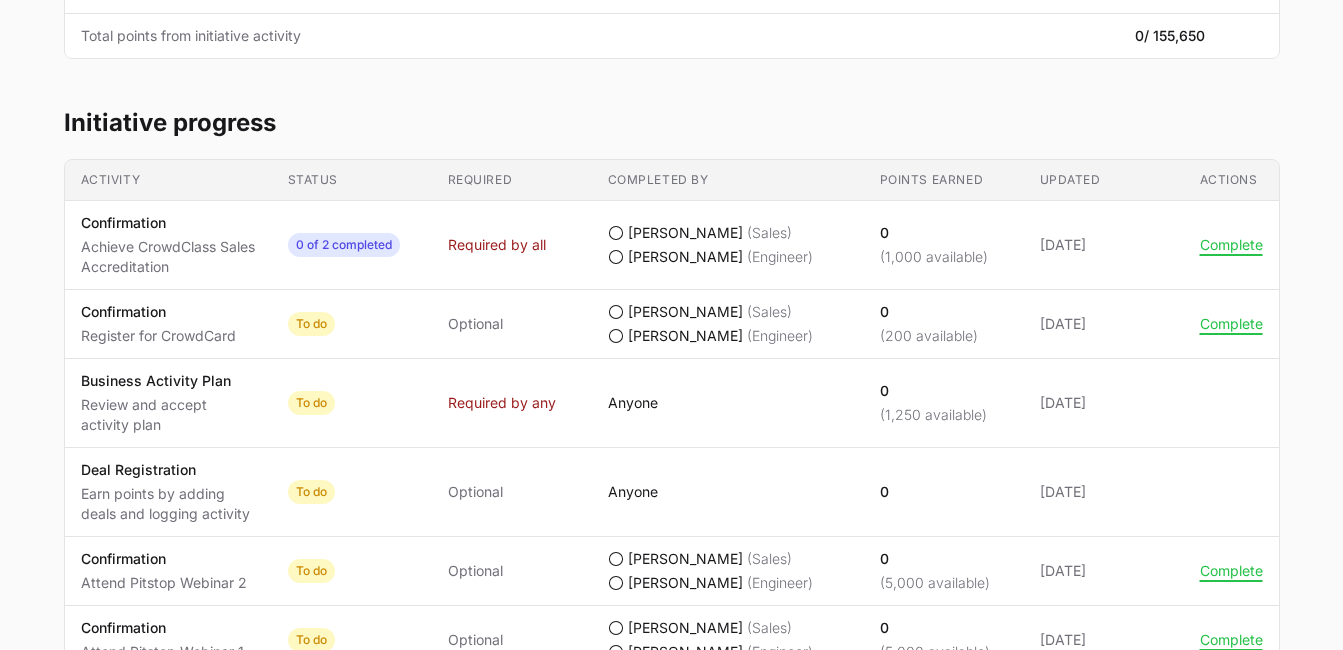 click on "Updated [DATE]" 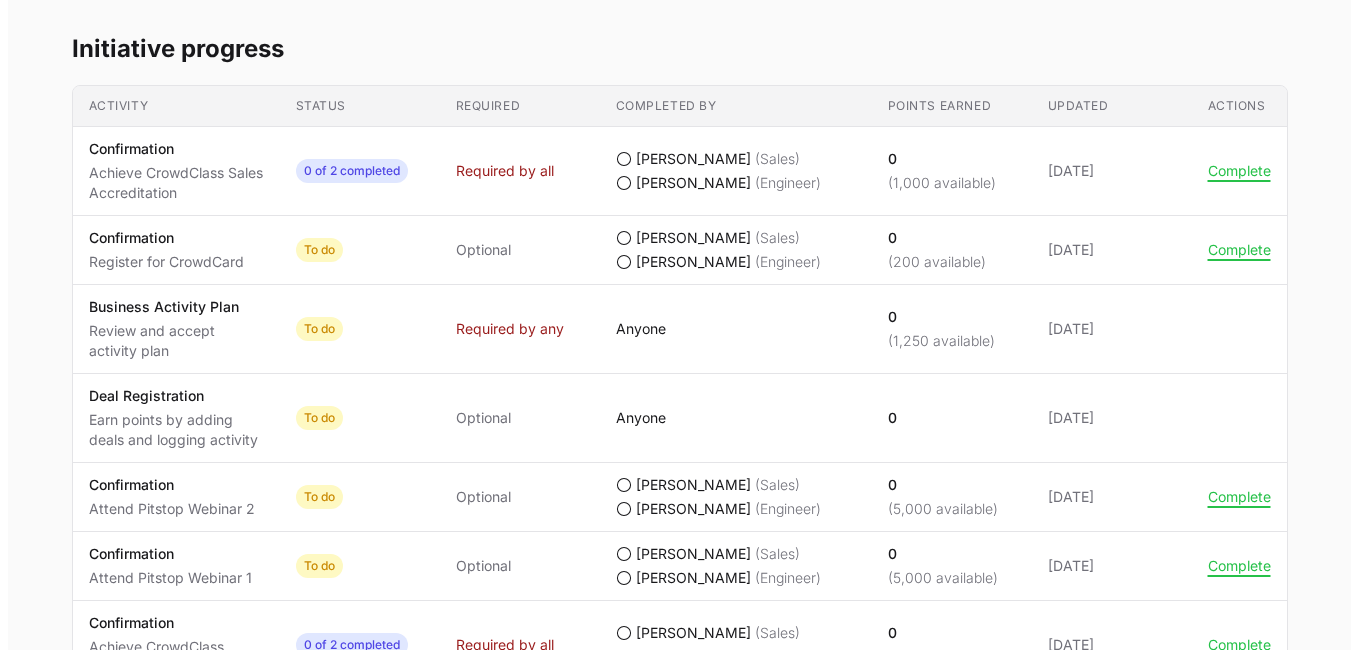 scroll, scrollTop: 555, scrollLeft: 0, axis: vertical 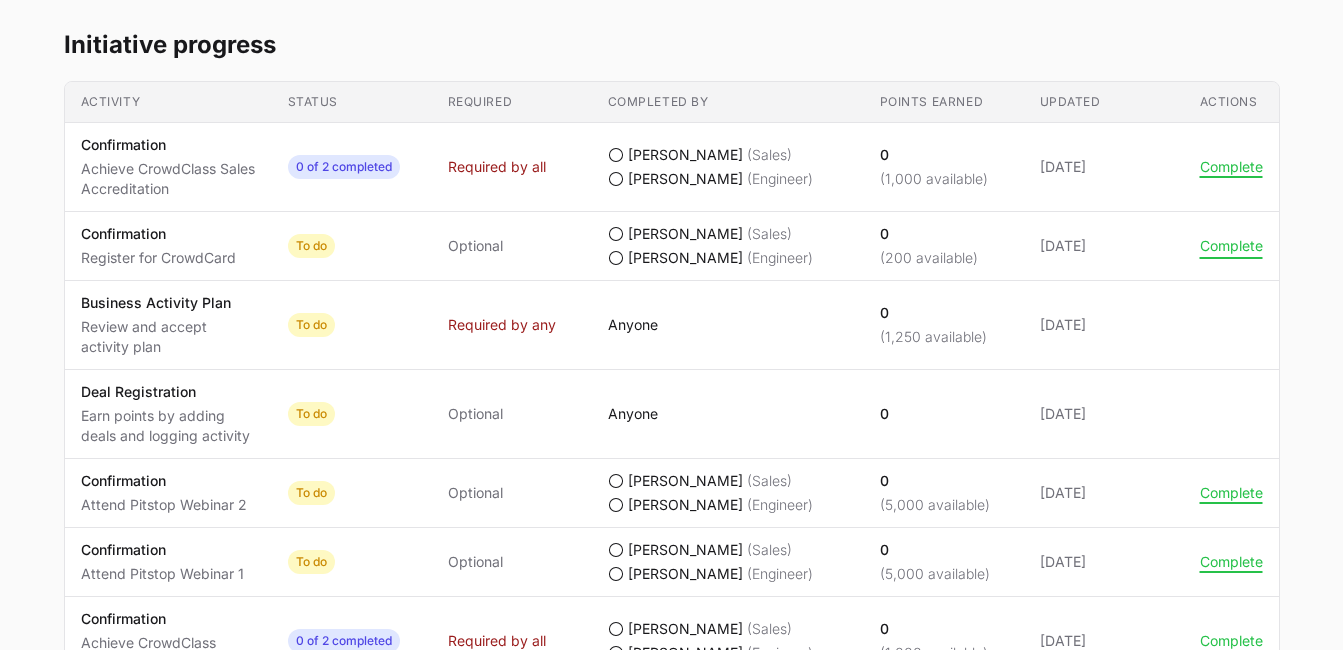click on "Complete" 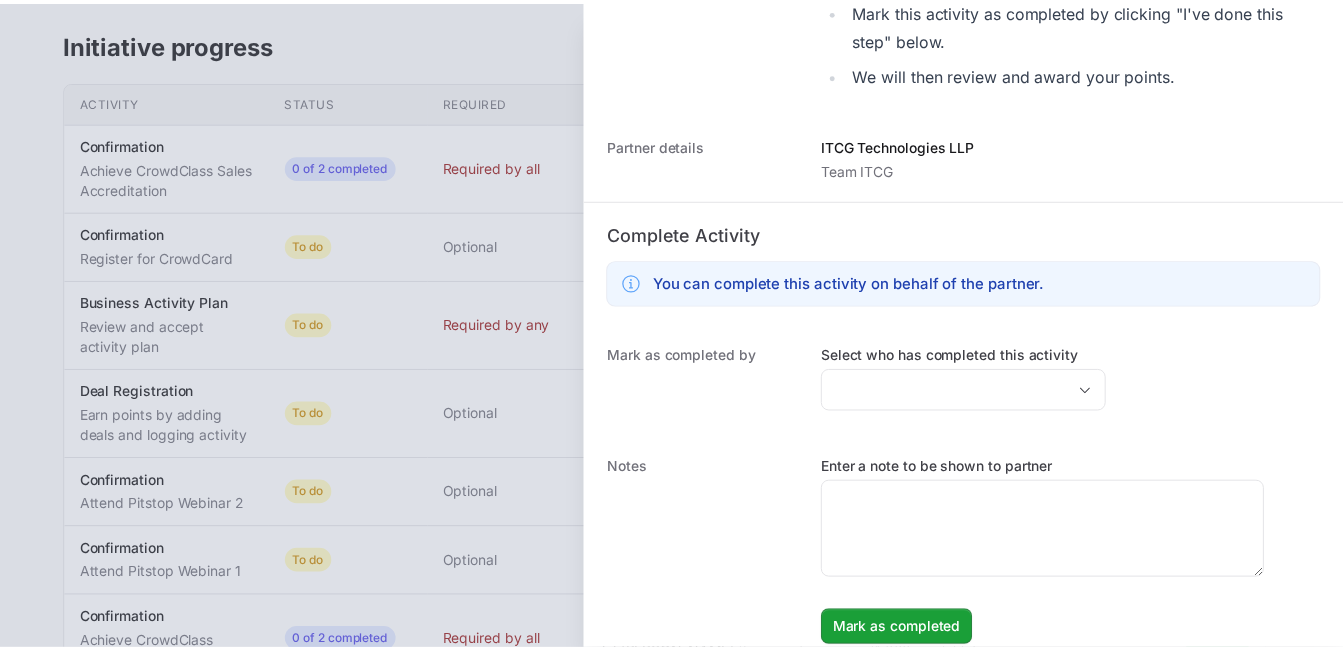 scroll, scrollTop: 635, scrollLeft: 0, axis: vertical 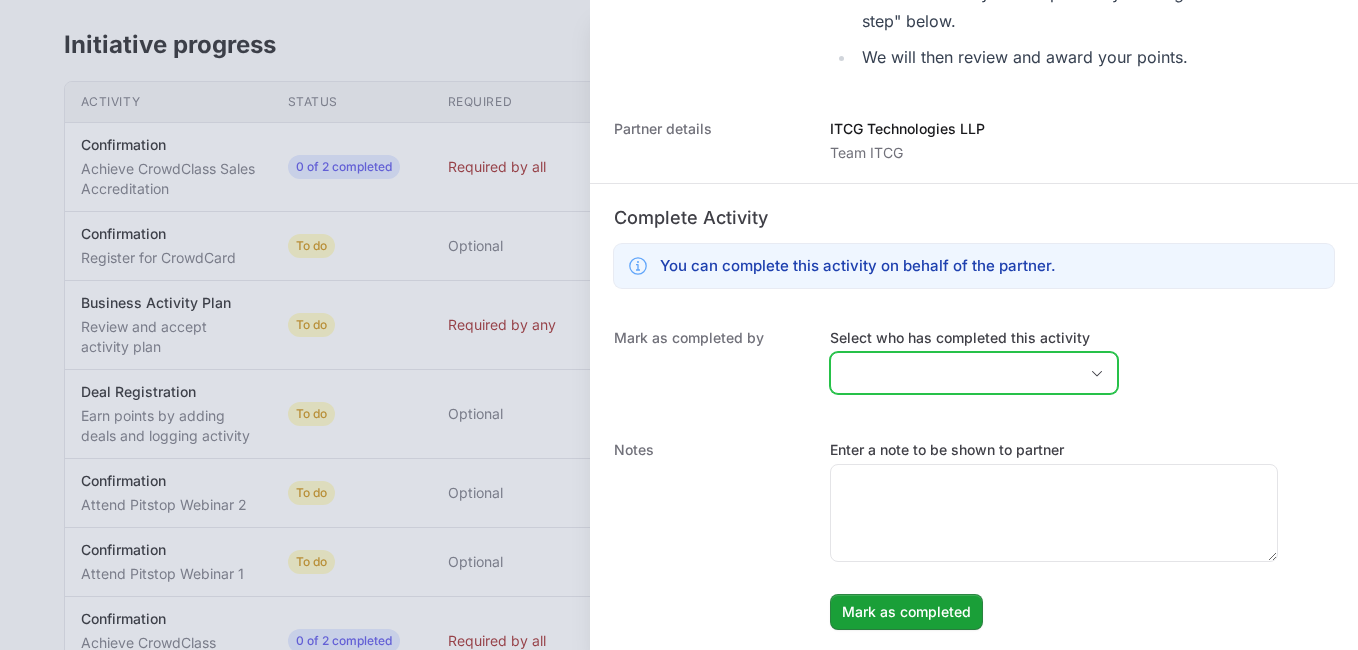 click at bounding box center [1097, 373] 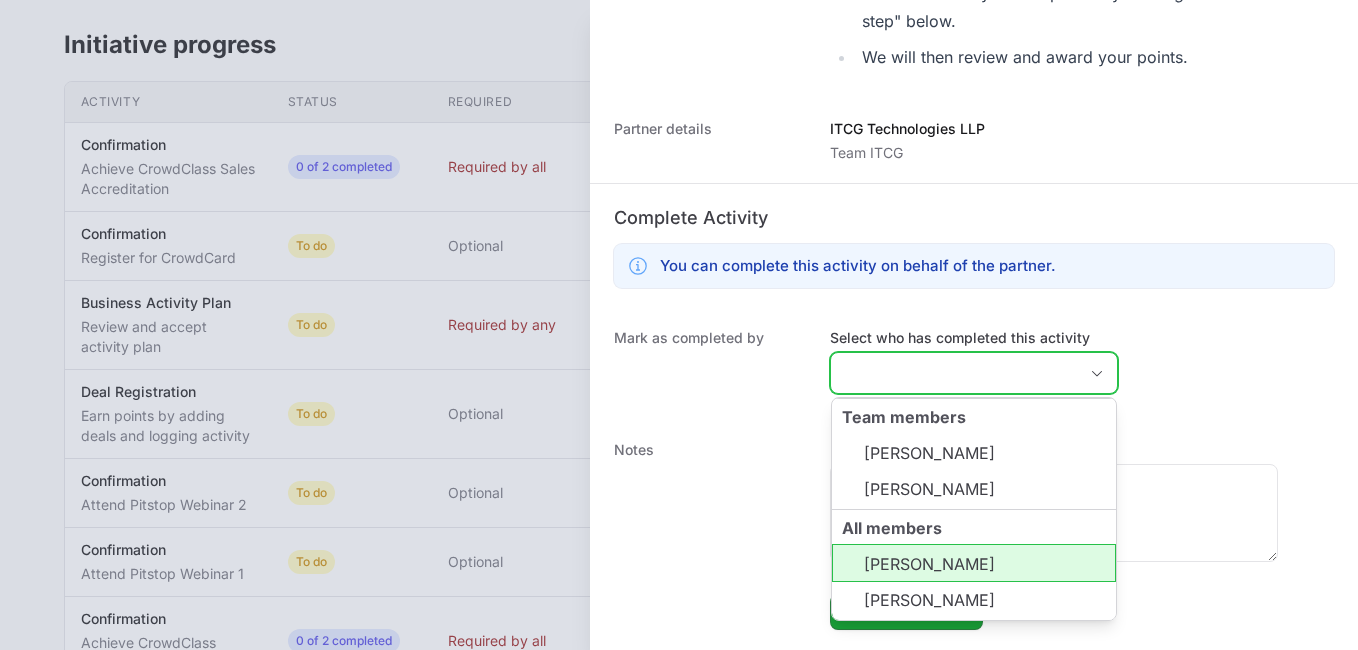 click on "[PERSON_NAME]" 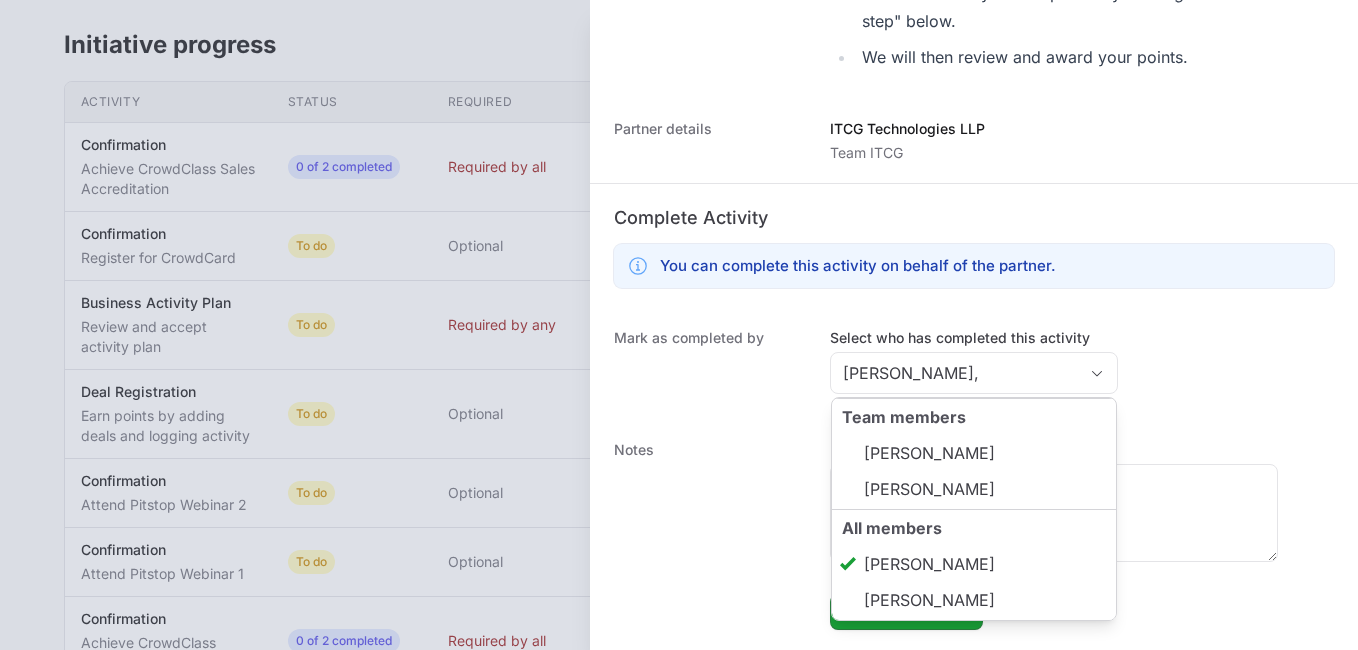 type on "[PERSON_NAME]" 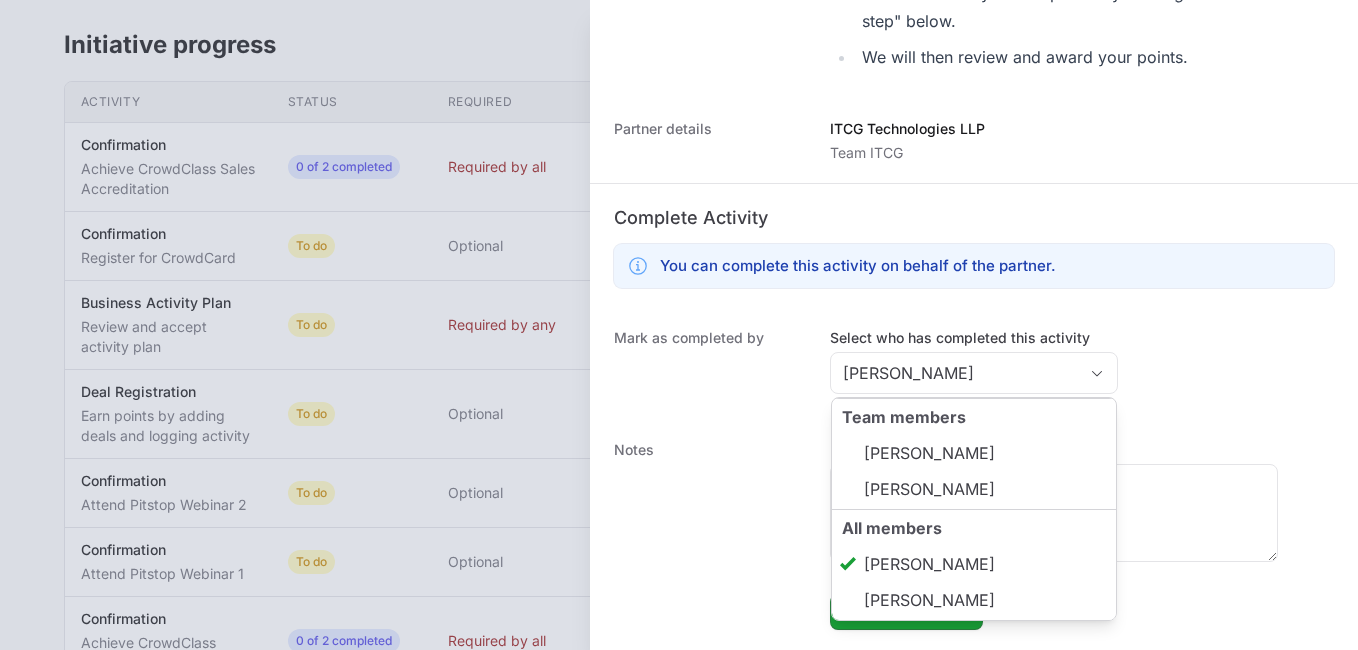 click on "Notes" 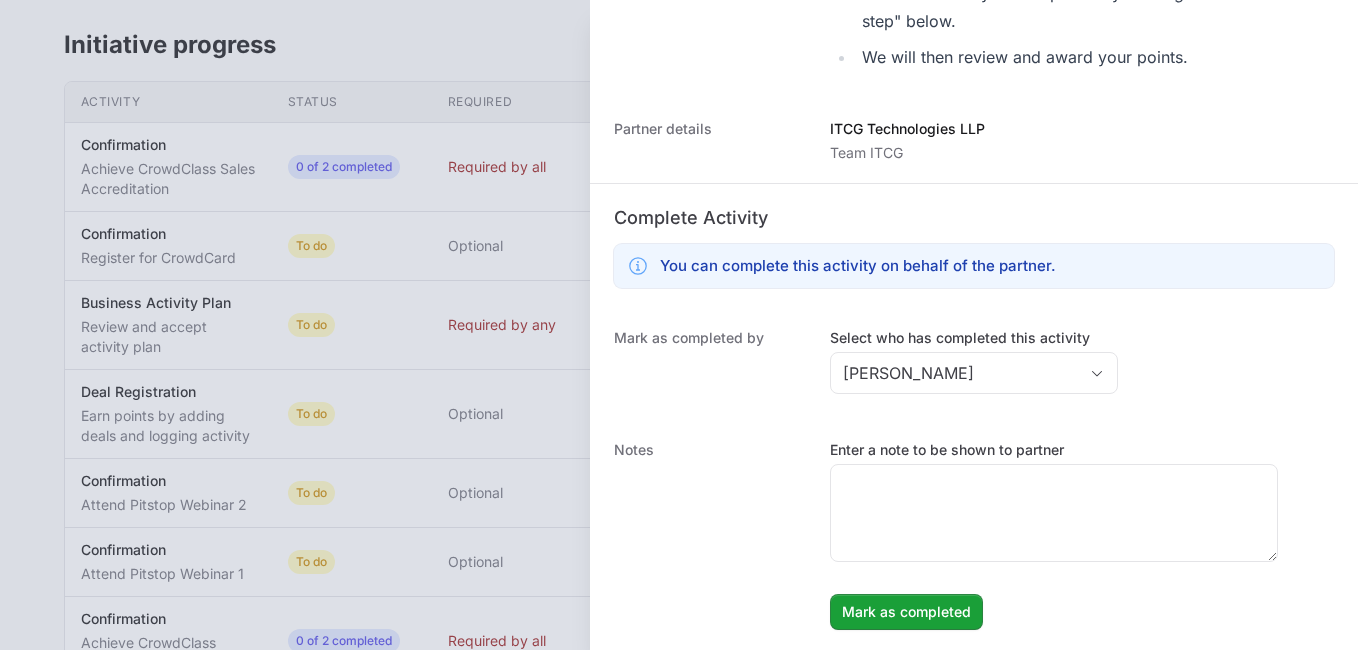 click at bounding box center (679, 325) 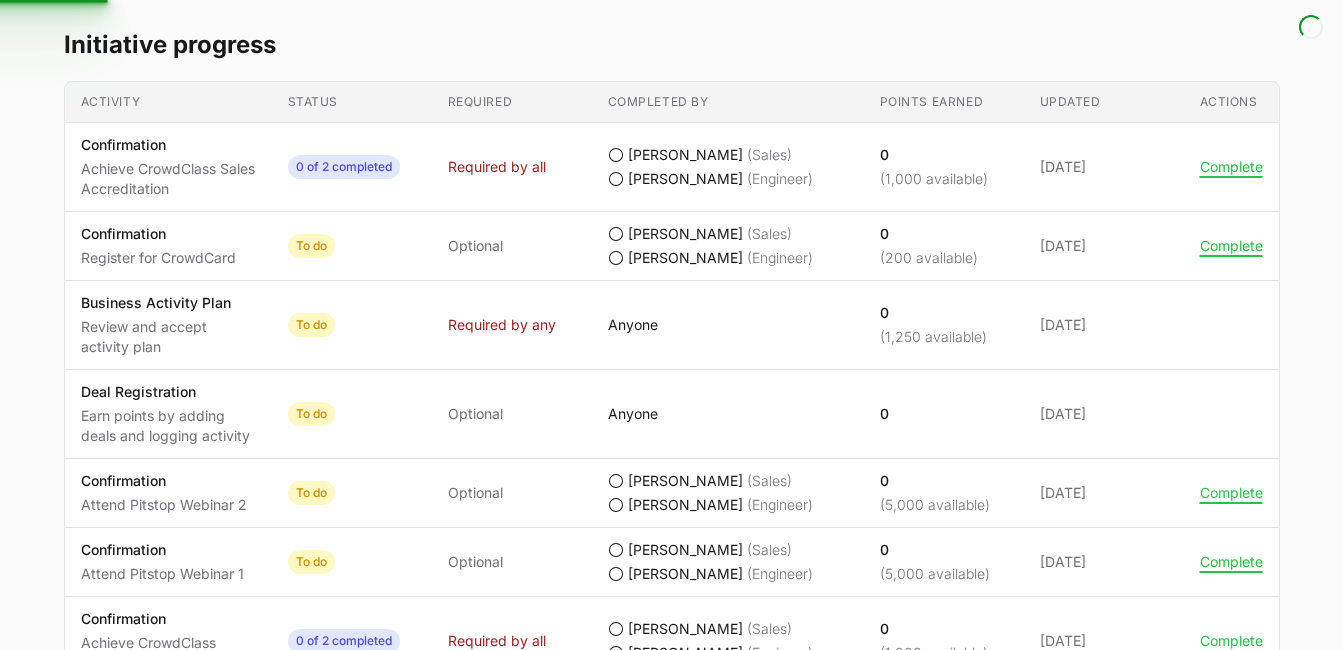 drag, startPoint x: 530, startPoint y: 45, endPoint x: 555, endPoint y: 50, distance: 25.495098 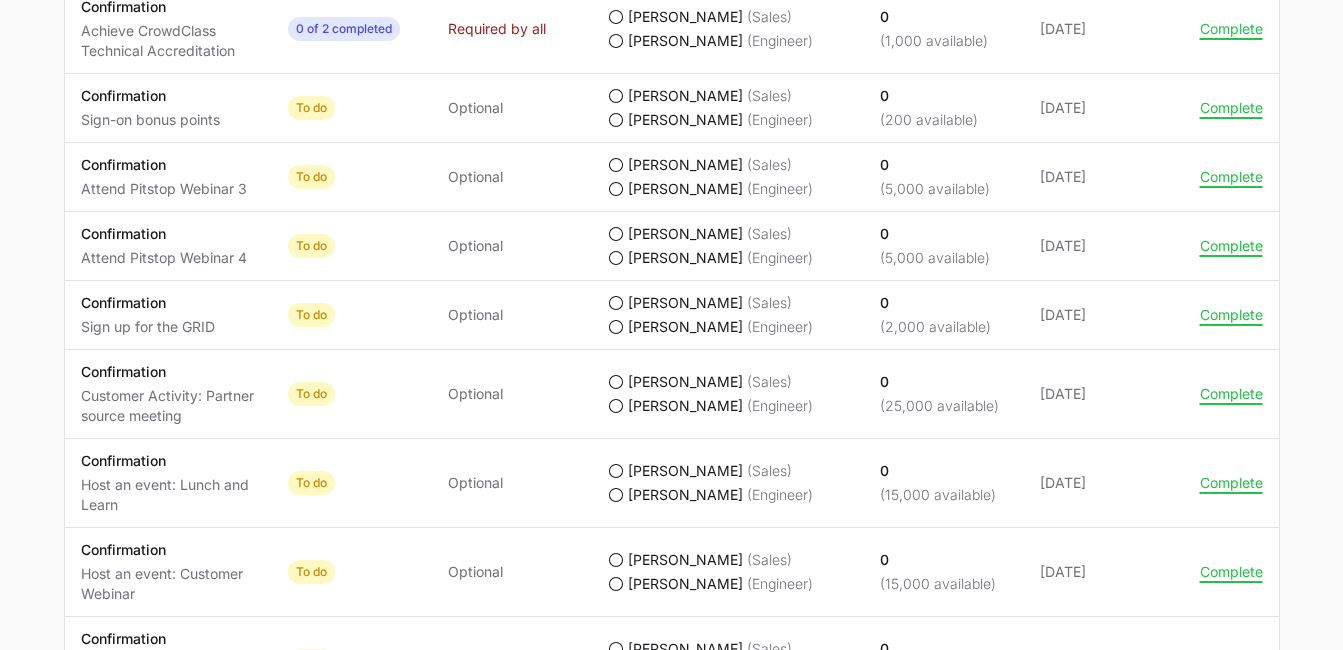 scroll, scrollTop: 1164, scrollLeft: 0, axis: vertical 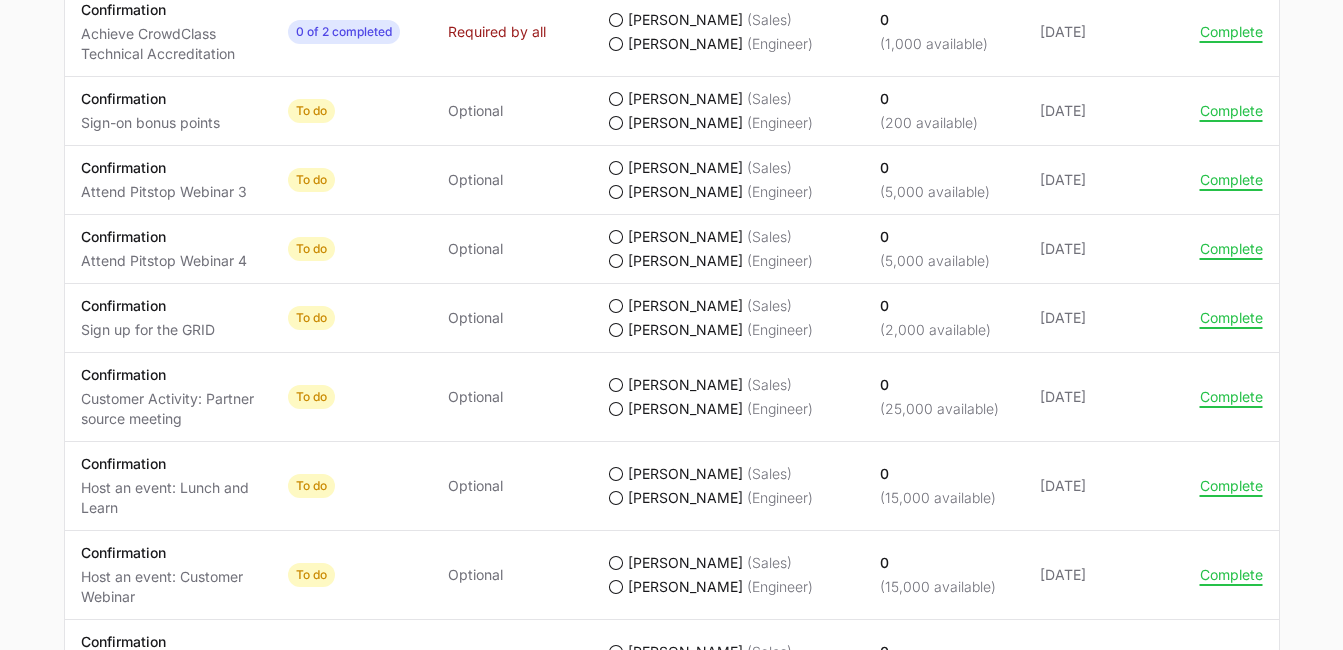 click 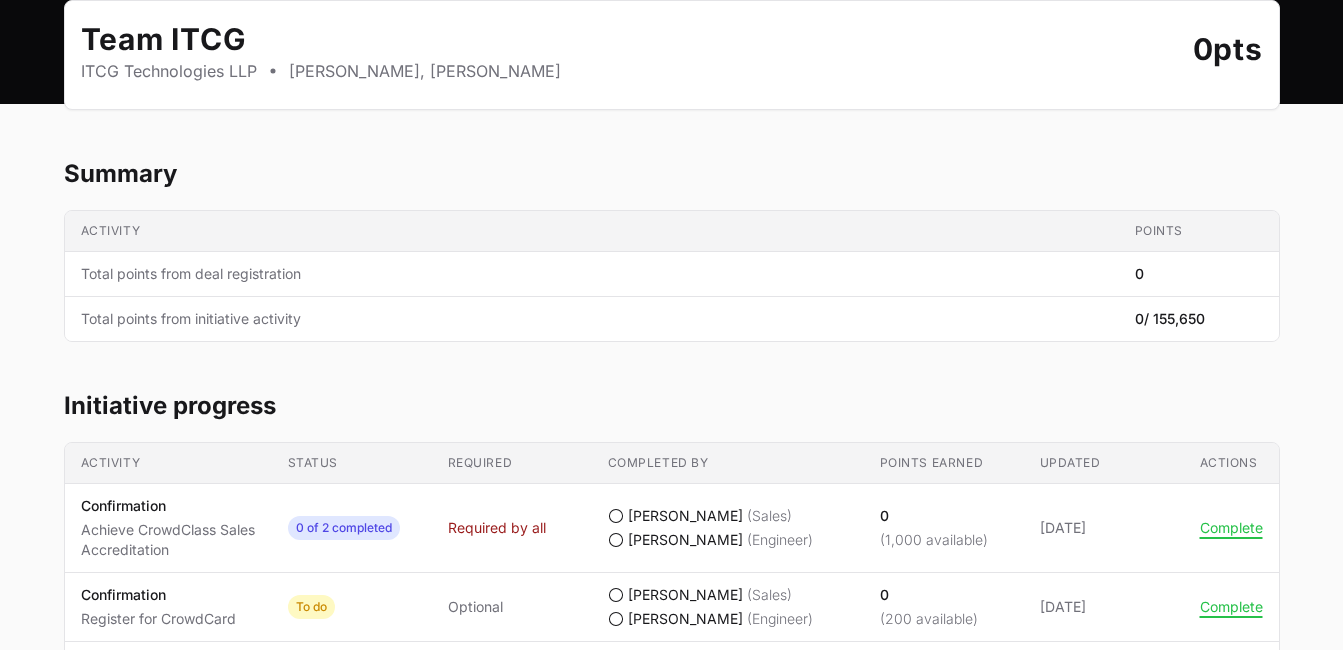 scroll, scrollTop: 0, scrollLeft: 0, axis: both 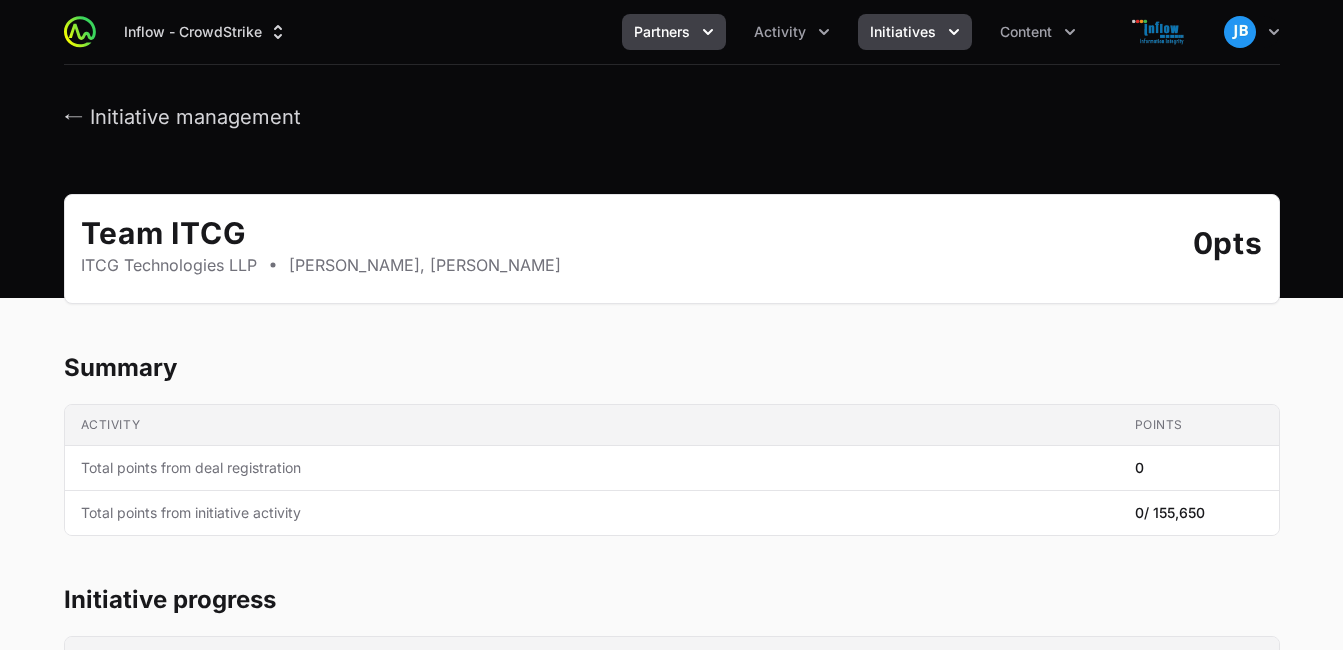 click 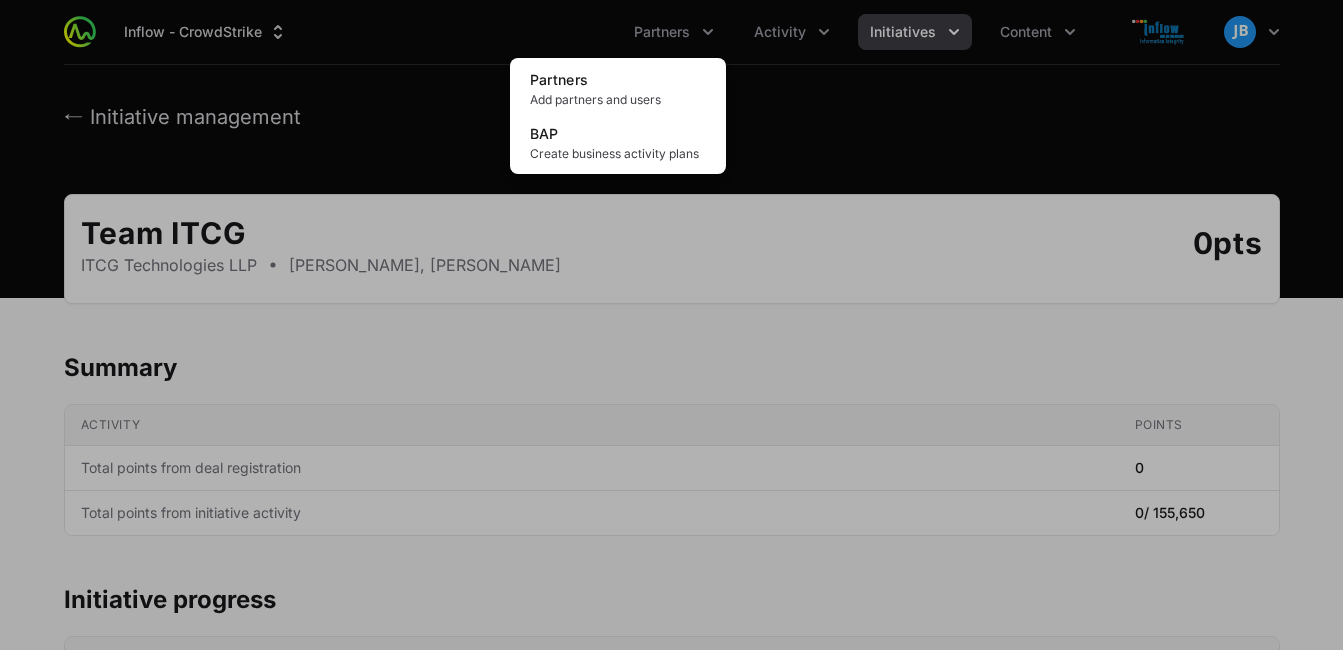 click 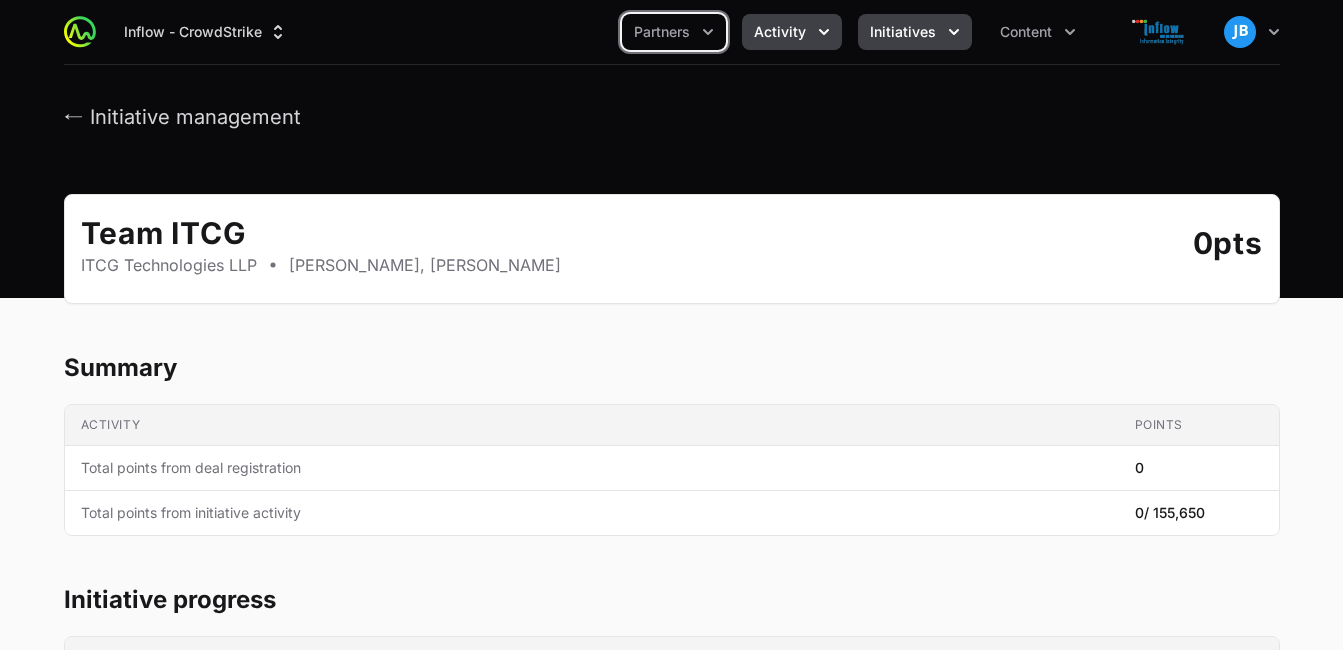 click 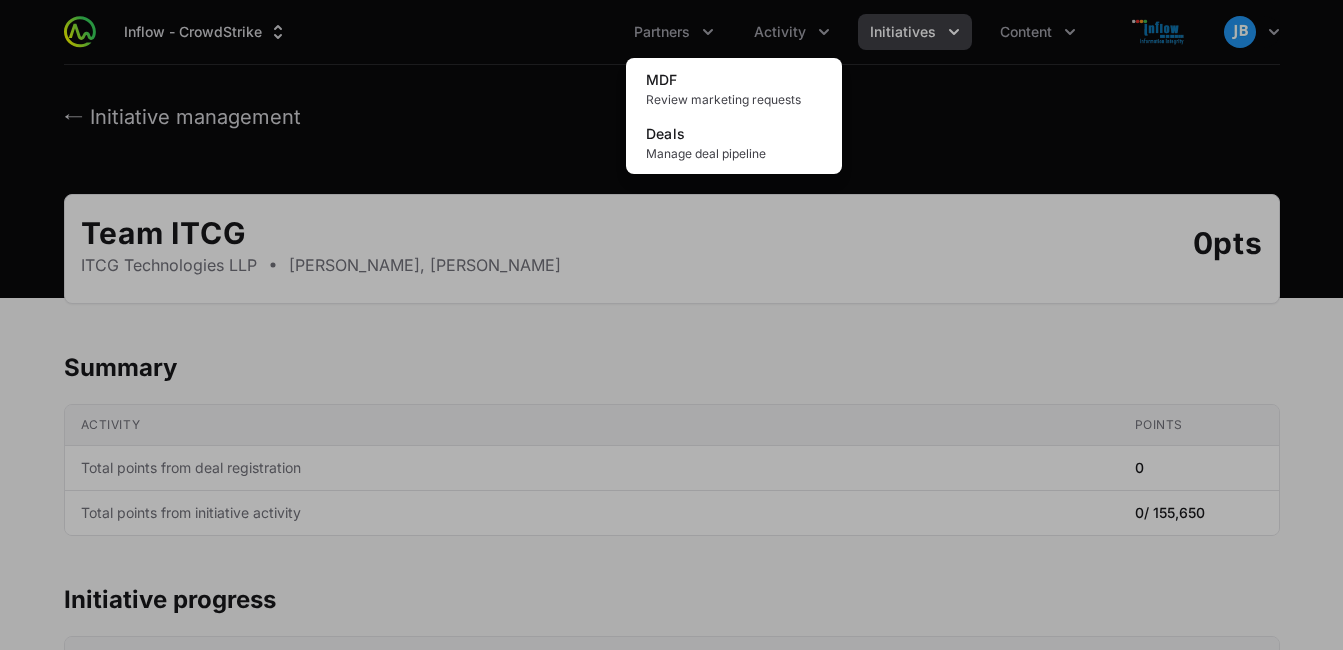 click 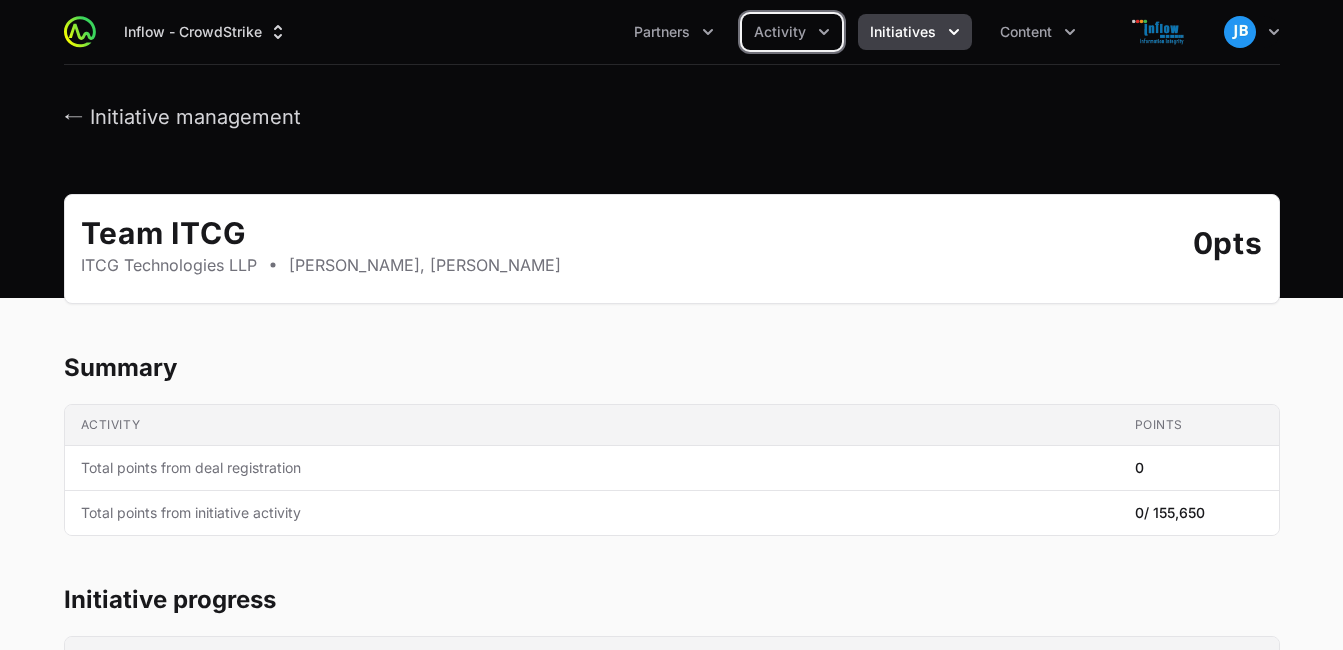 click 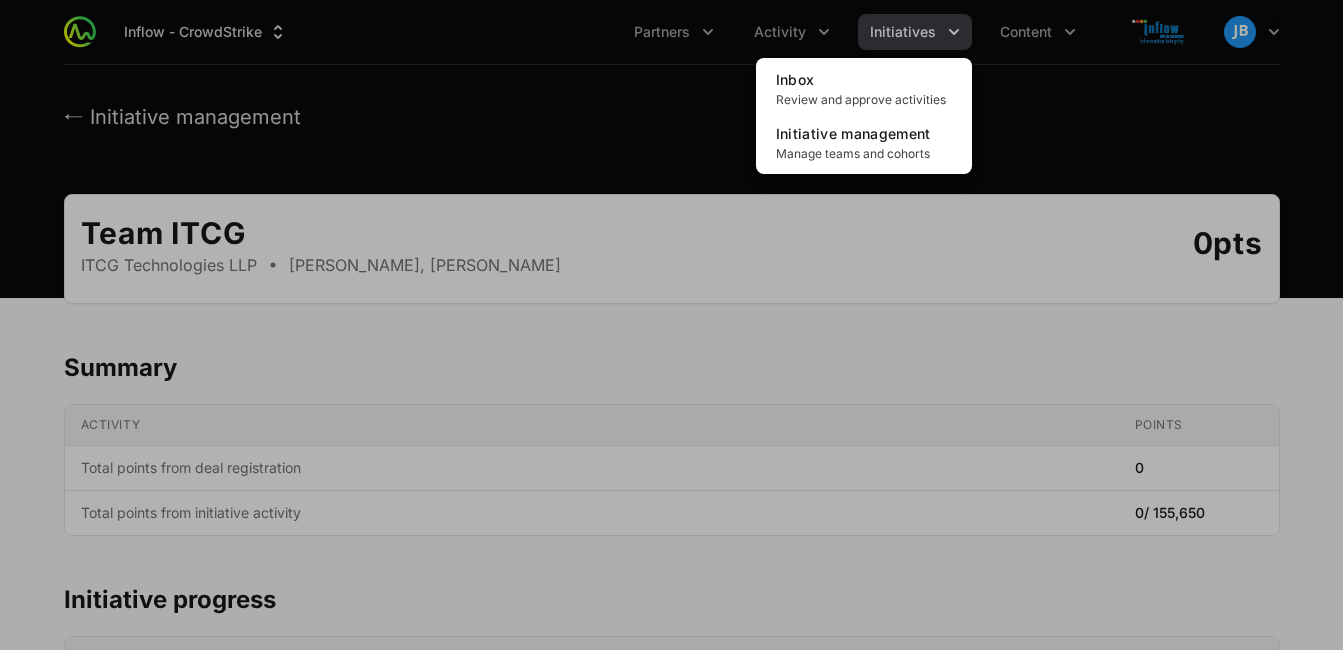 click 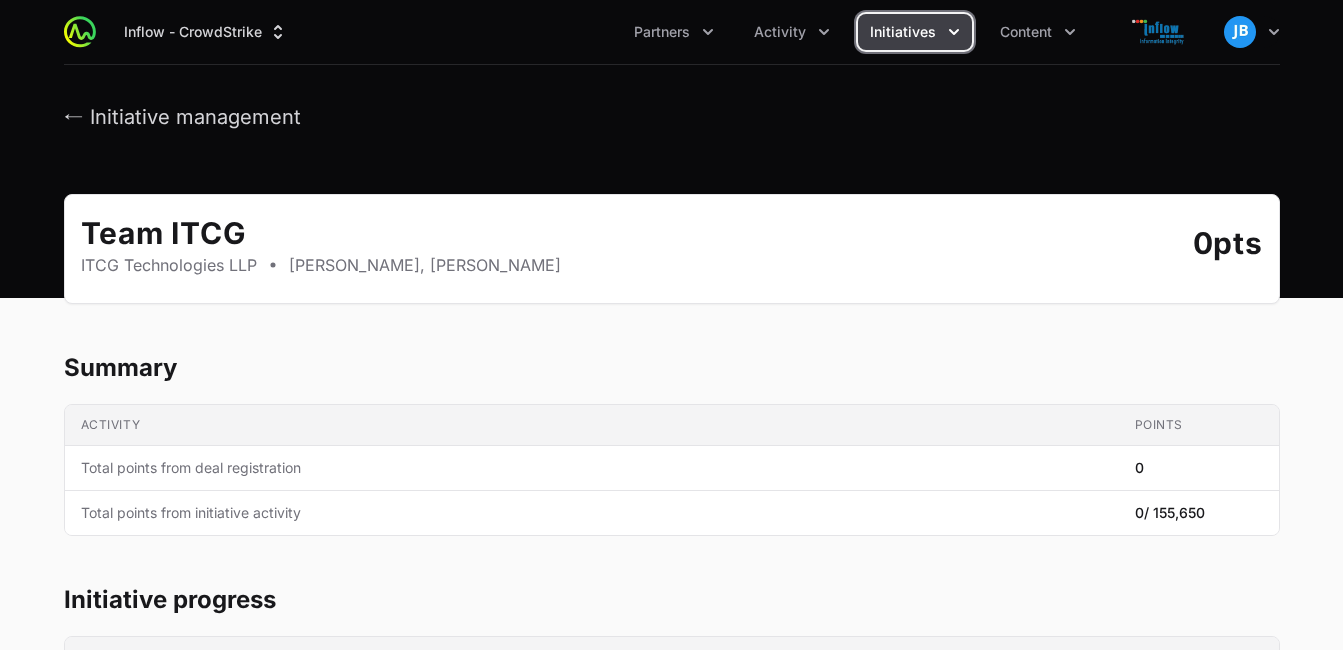 click on "Content" 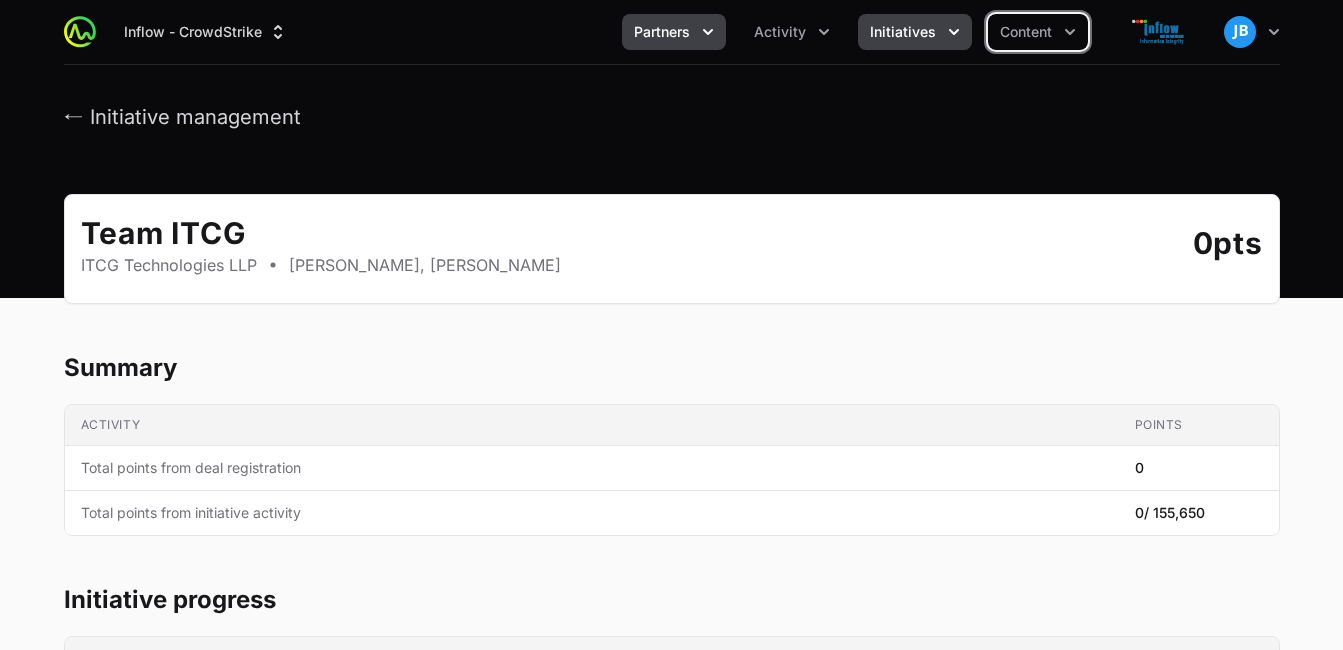 click on "Partners" 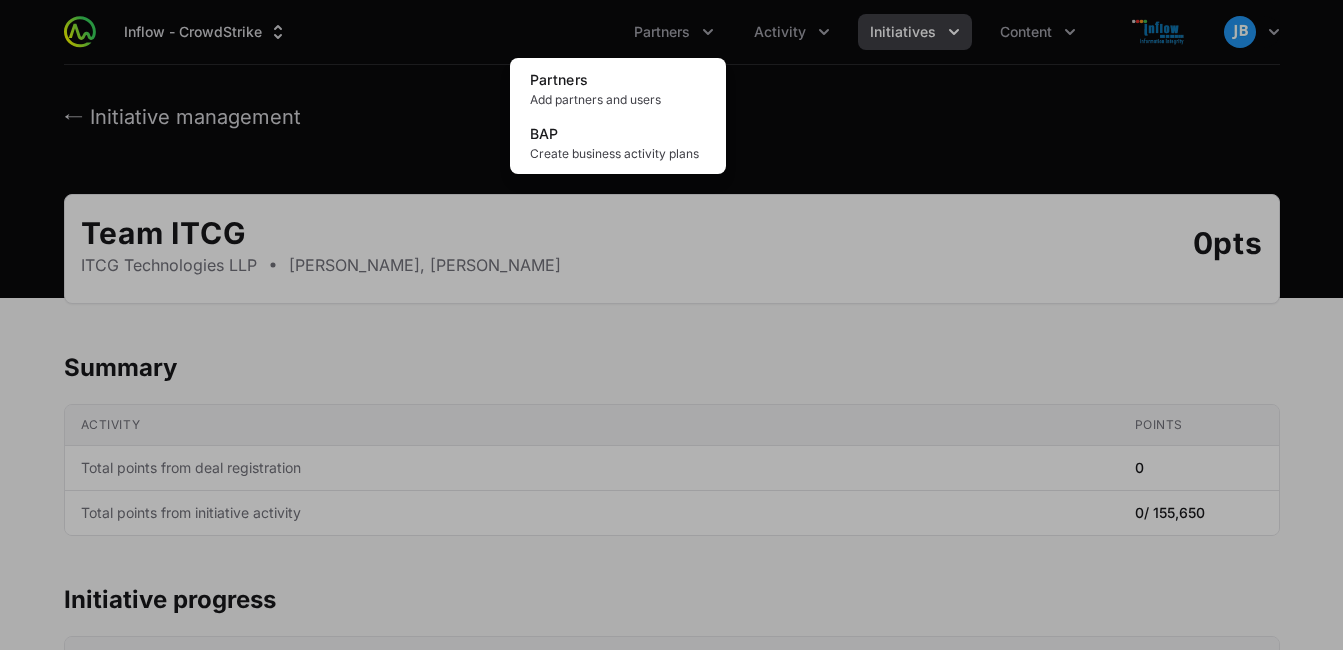 click 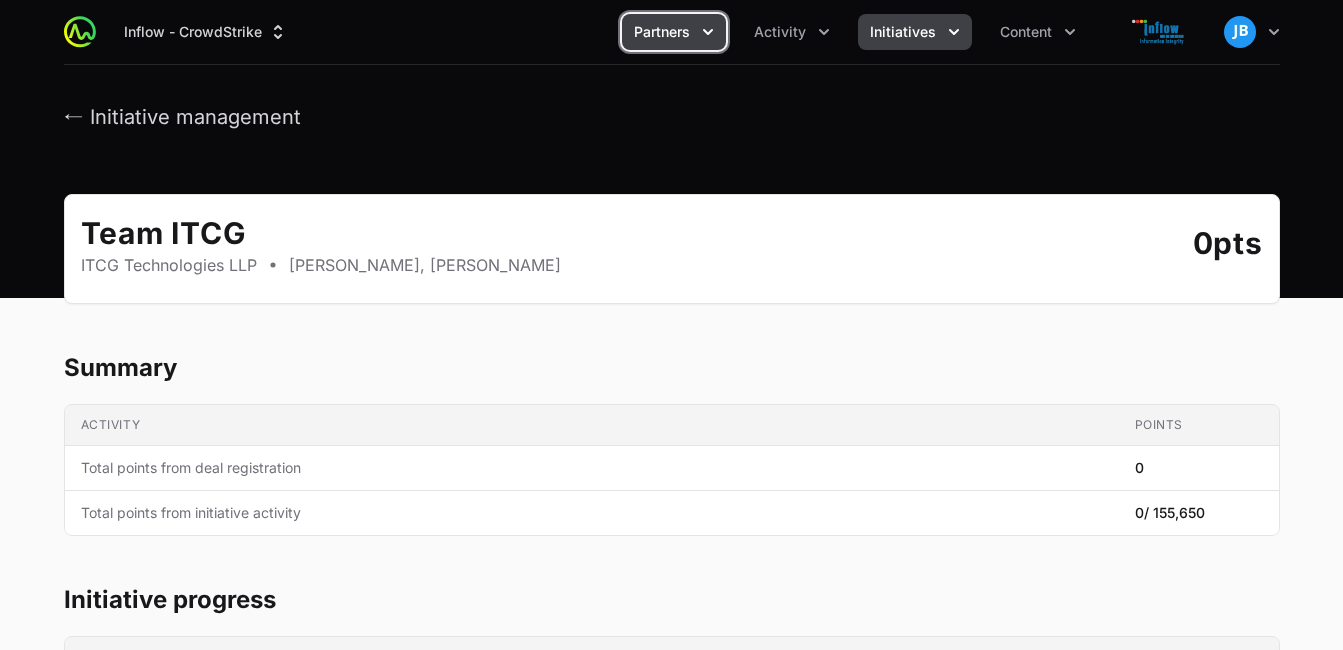 click on "Partners" 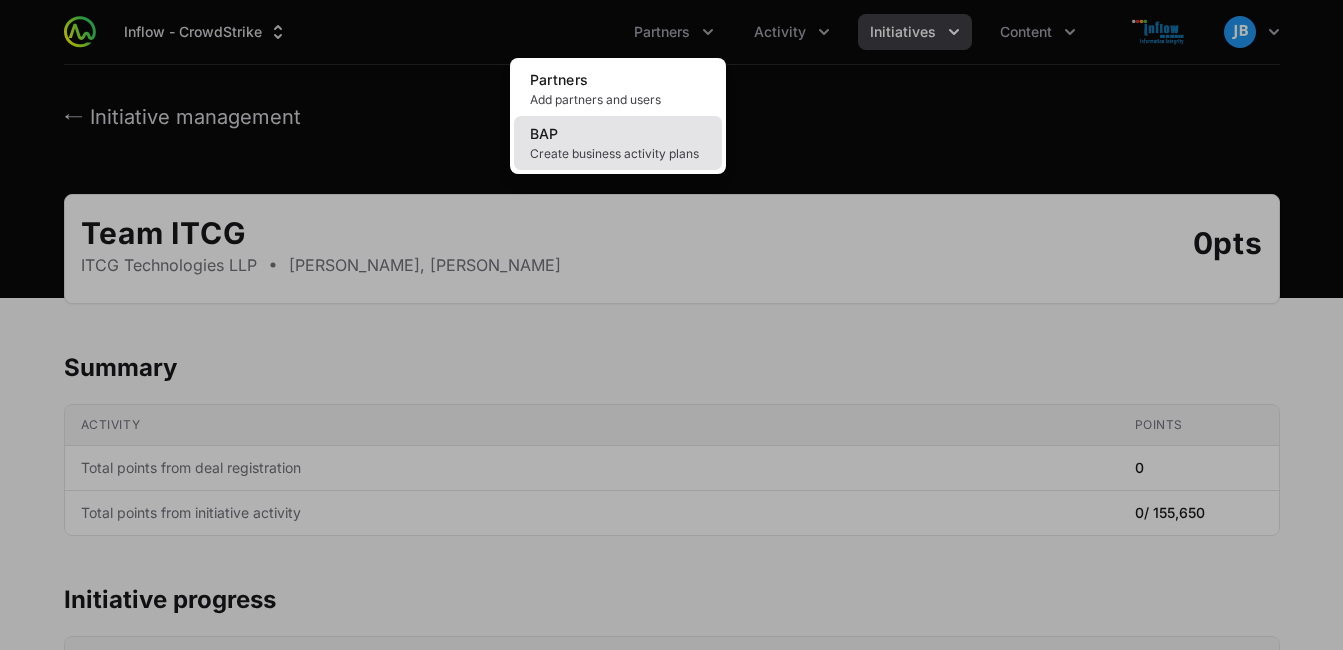 click on "BAP Create business activity plans" 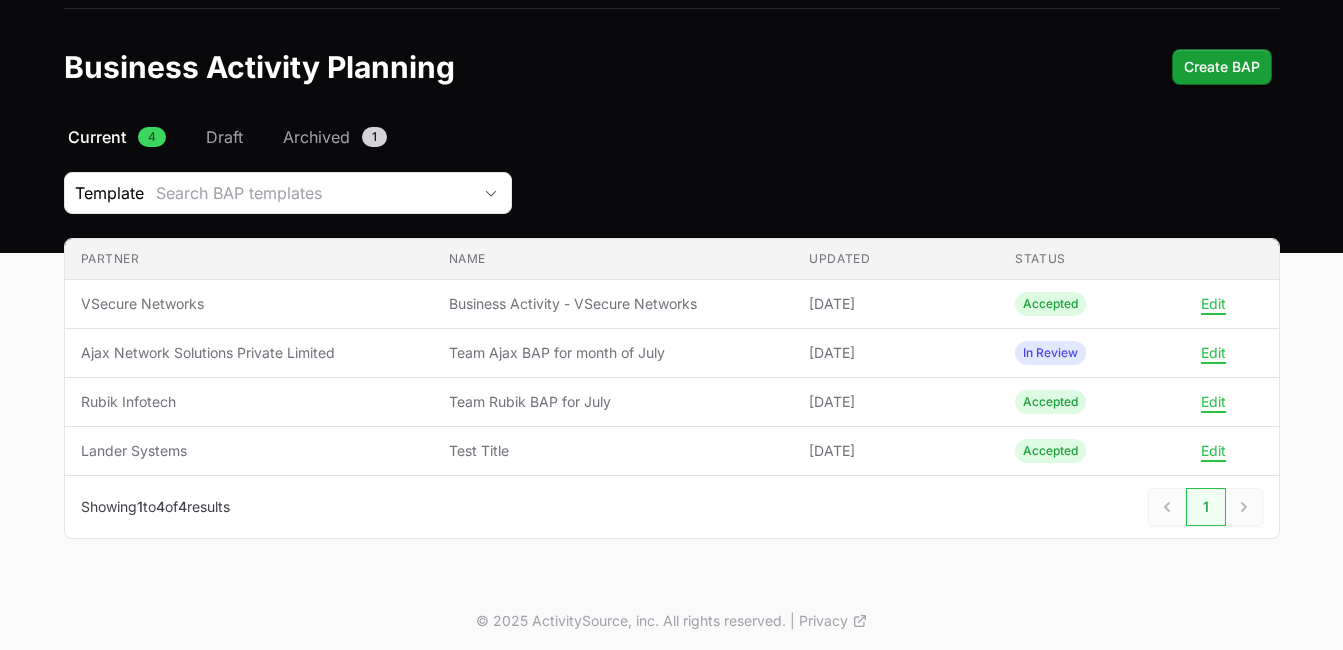 scroll, scrollTop: 61, scrollLeft: 0, axis: vertical 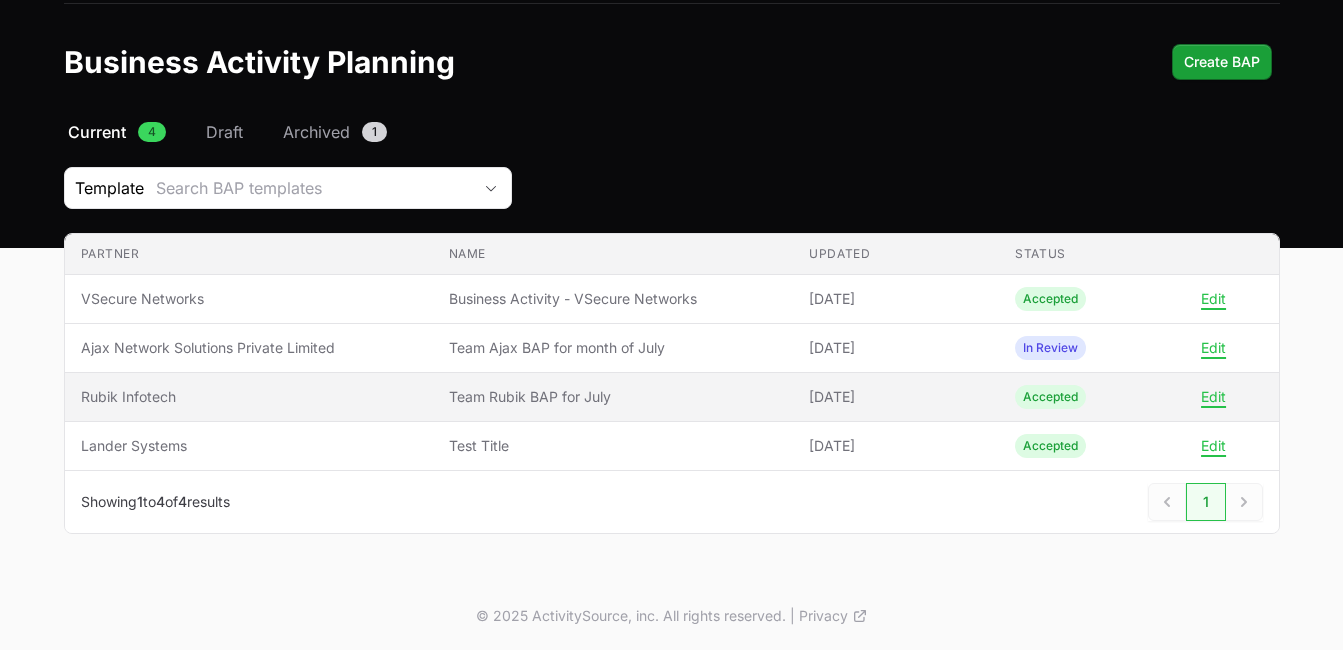 click on "Team Rubik BAP for July" 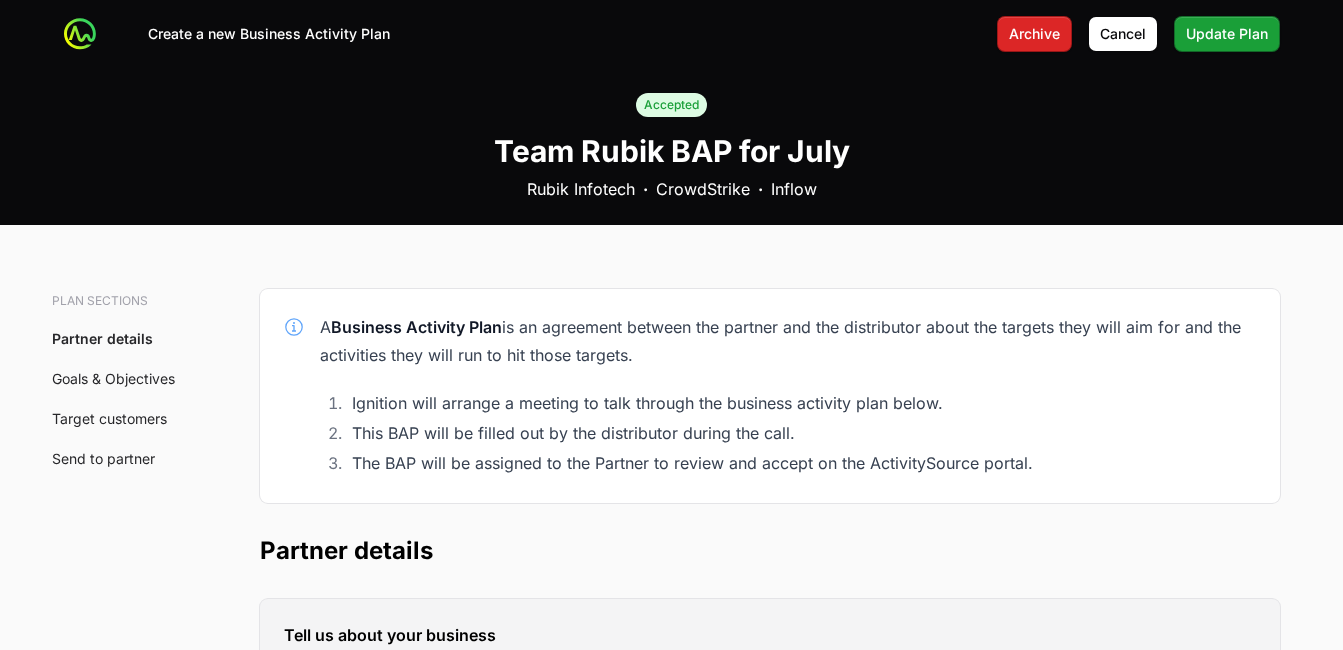 scroll, scrollTop: 0, scrollLeft: 0, axis: both 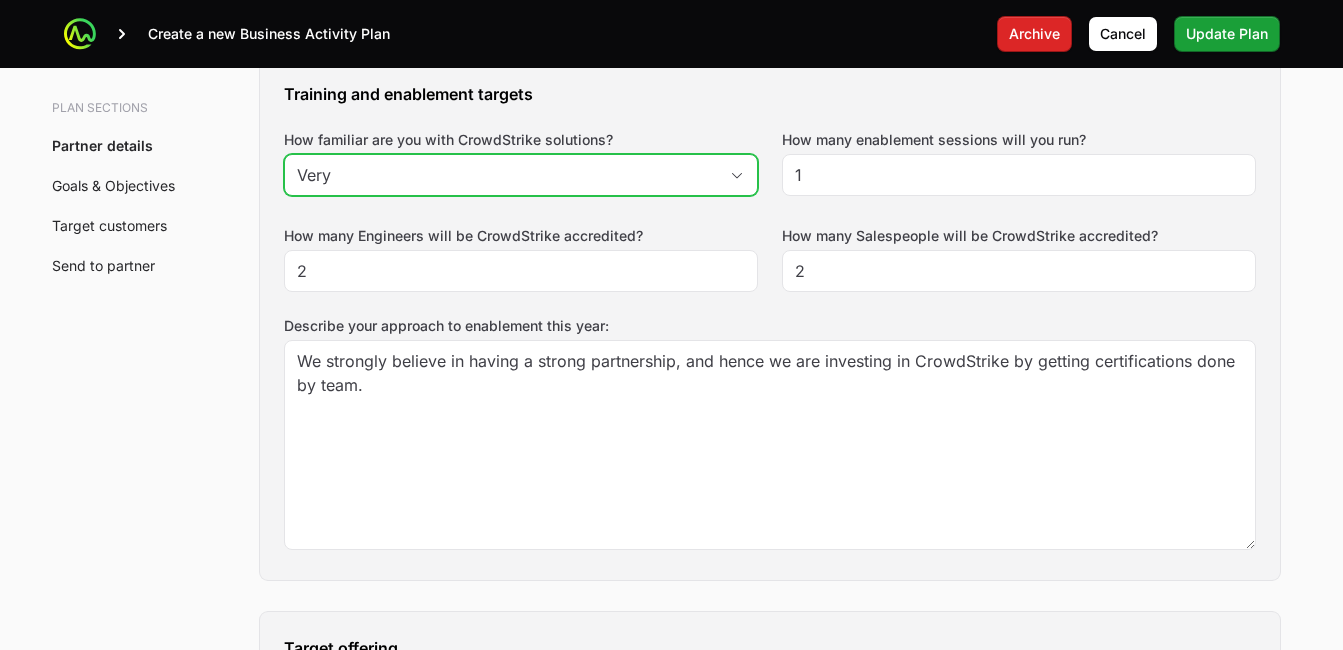 click 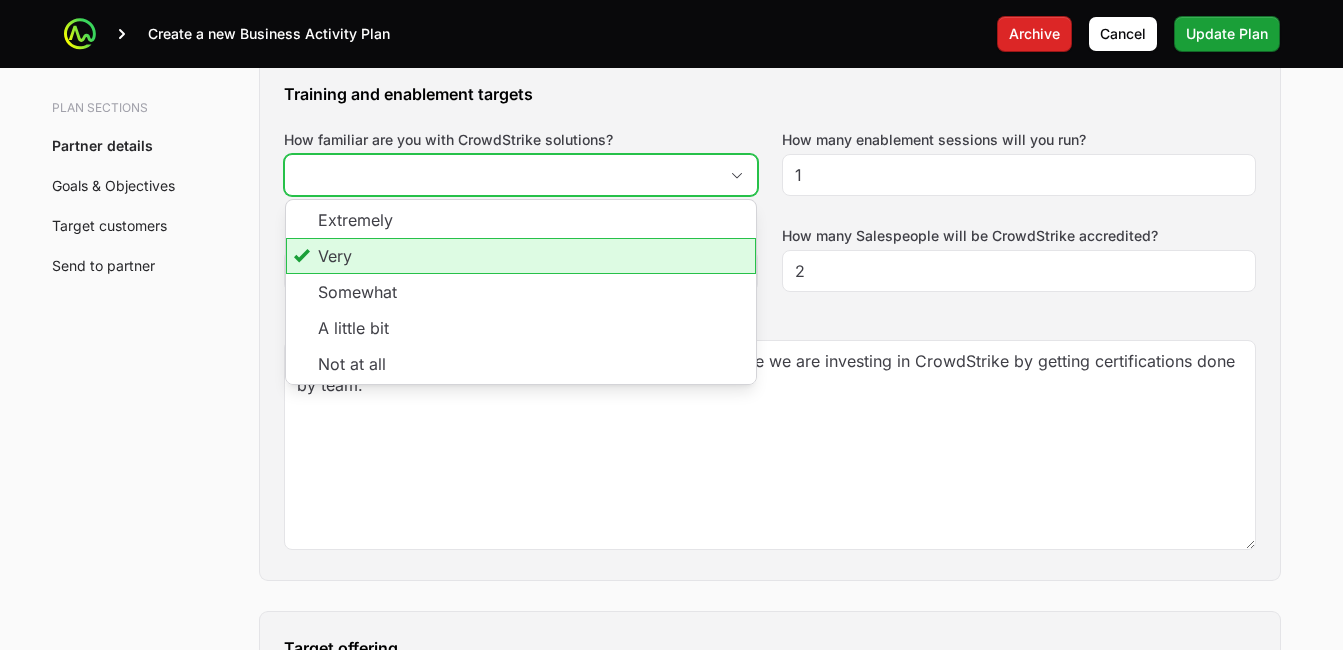 click 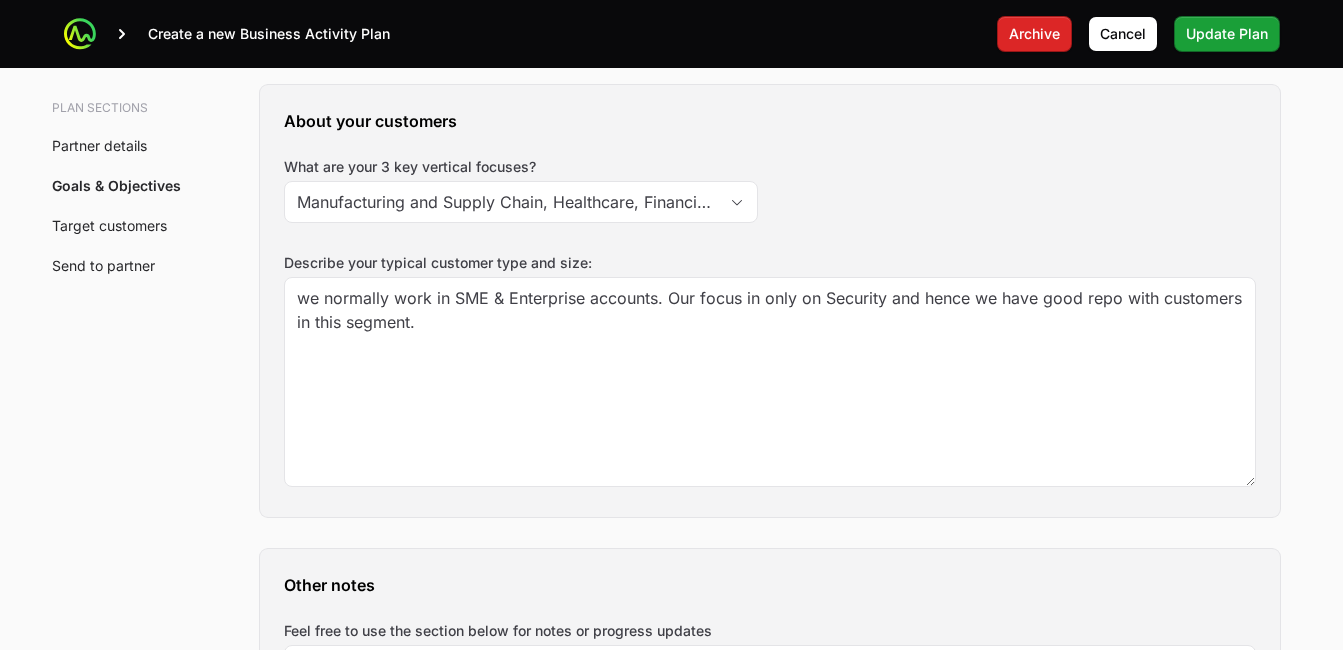 scroll, scrollTop: 2401, scrollLeft: 0, axis: vertical 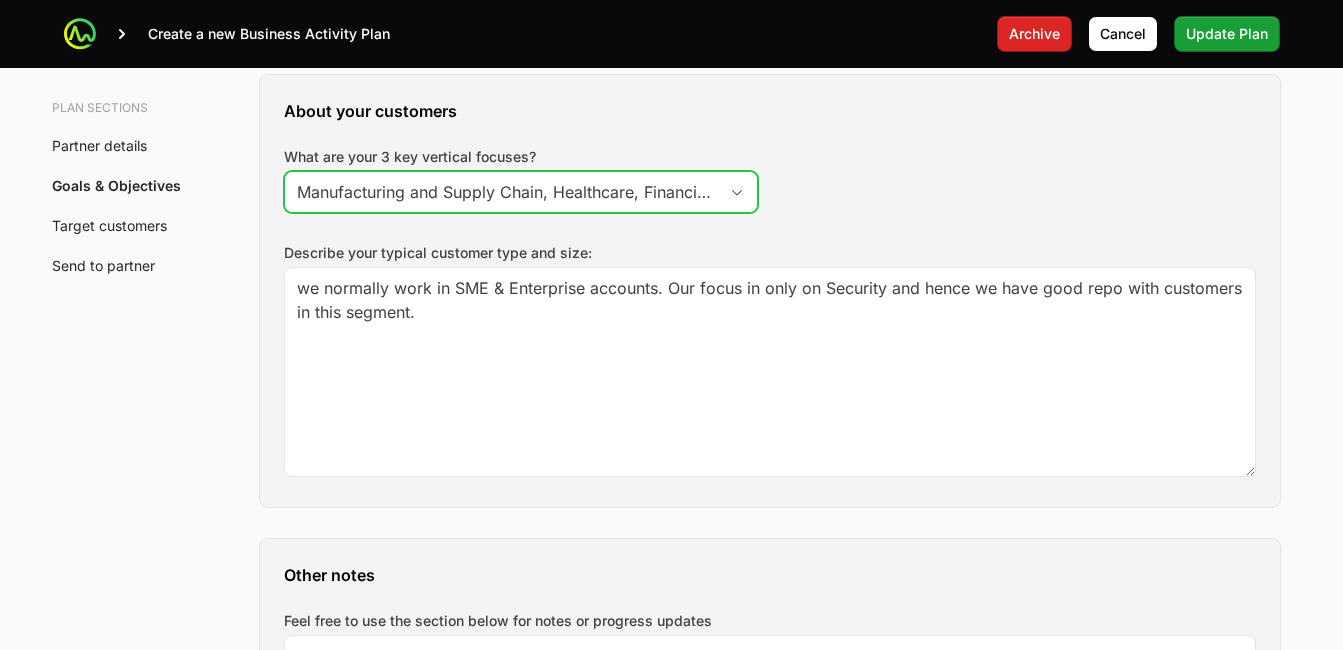 click 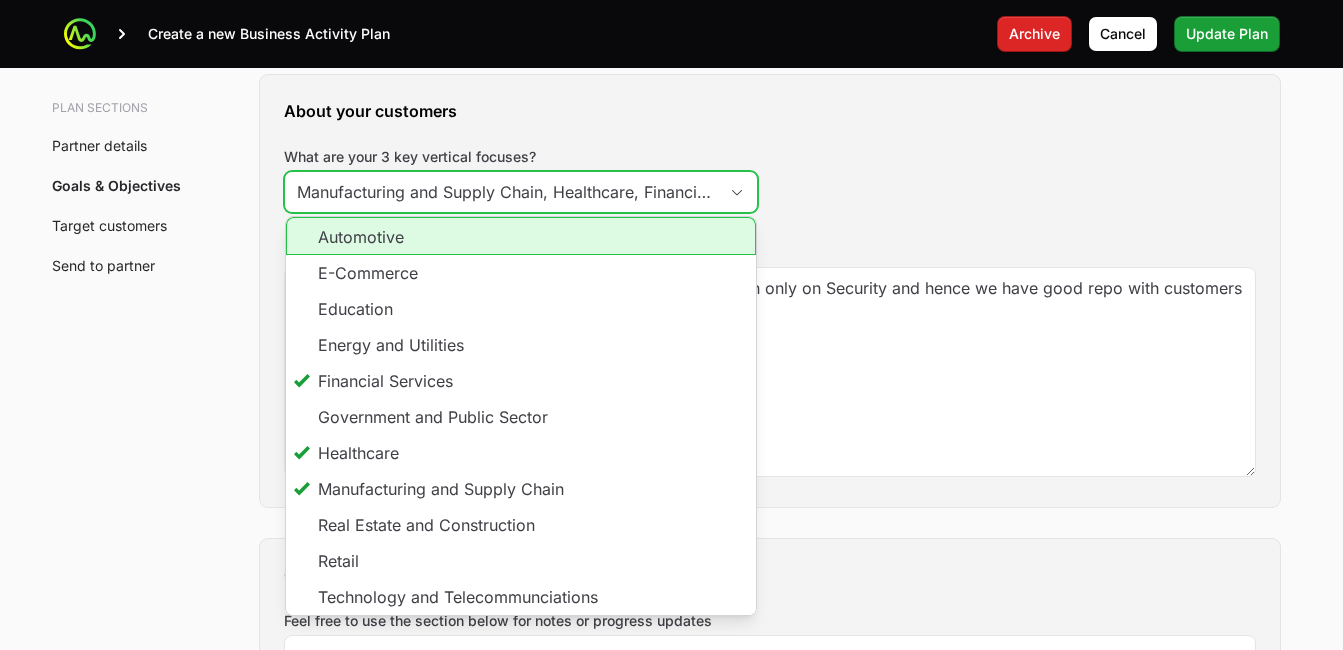 click 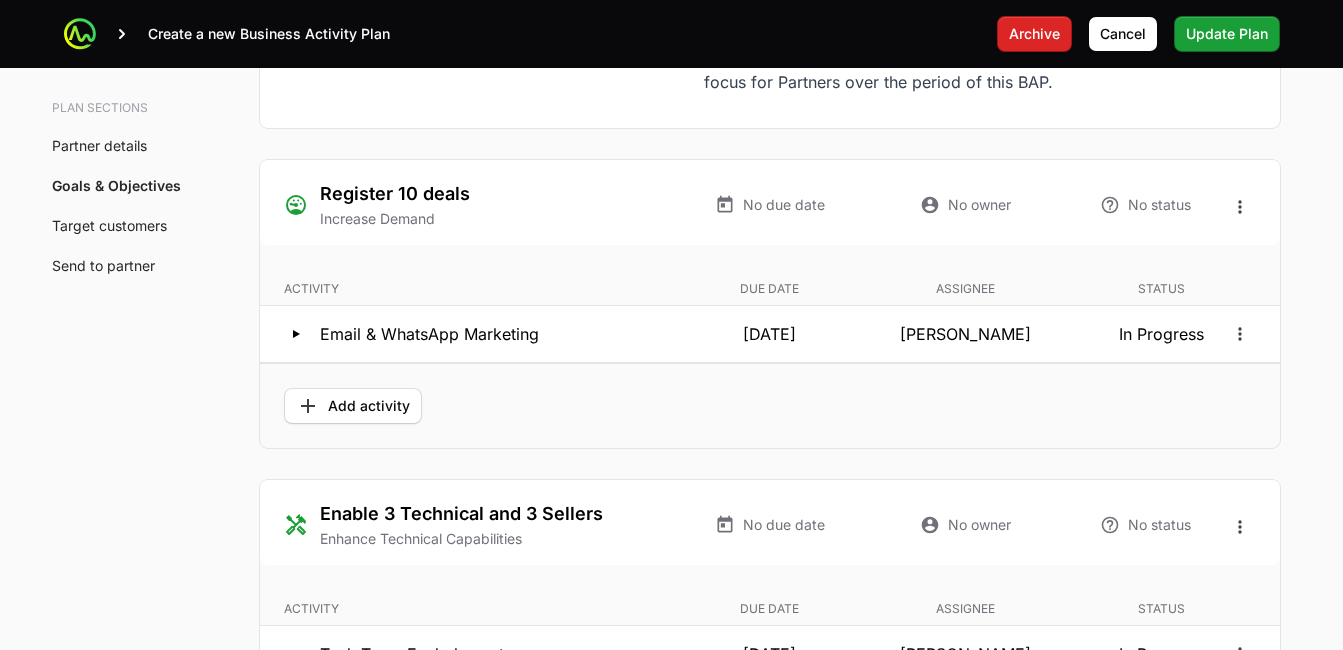 scroll, scrollTop: 3734, scrollLeft: 0, axis: vertical 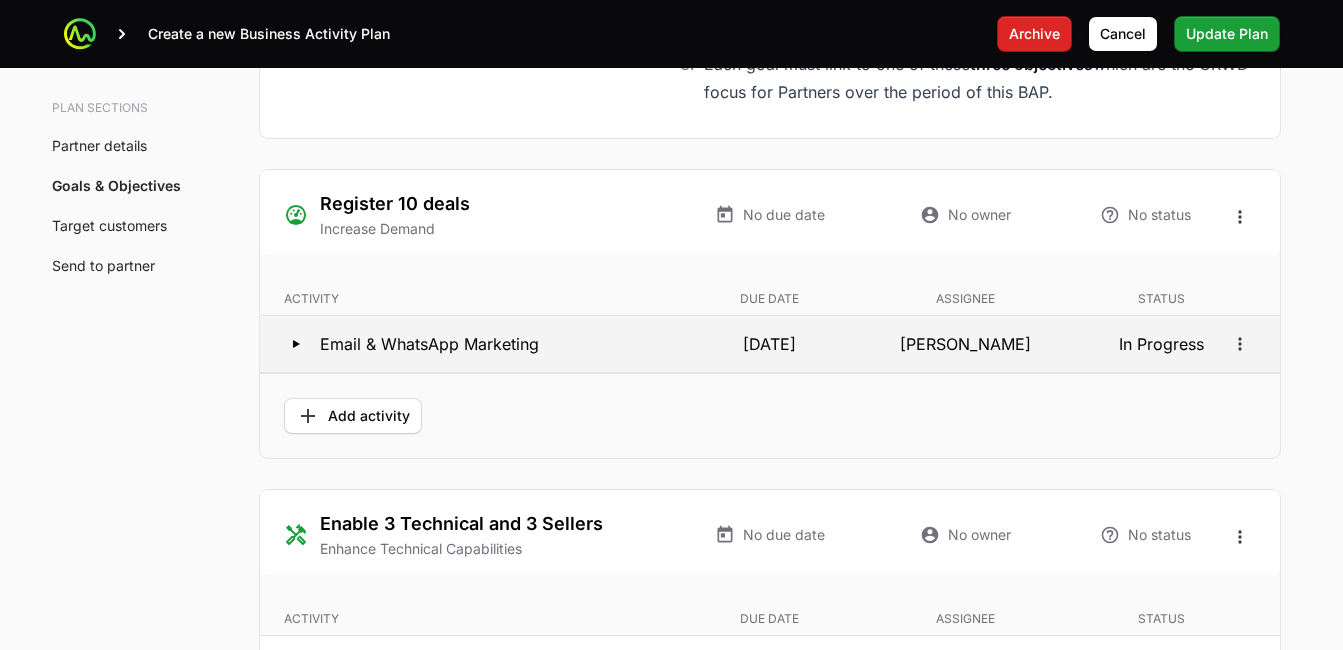 click 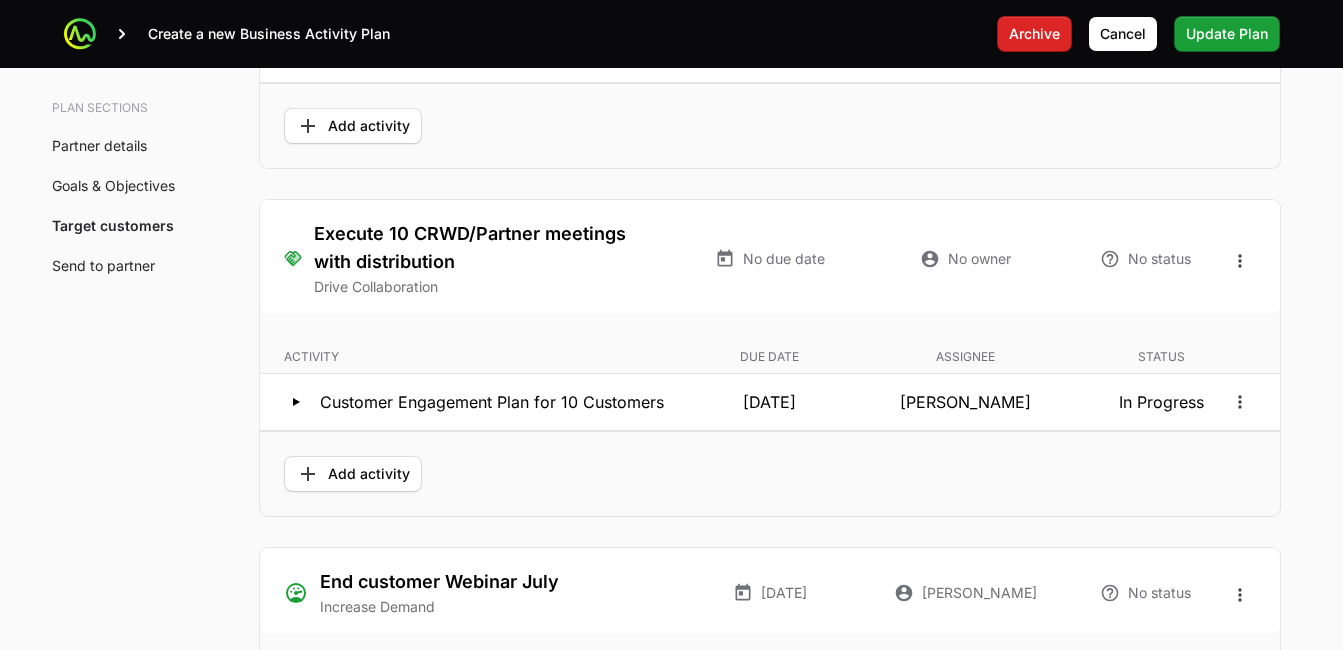 scroll, scrollTop: 4445, scrollLeft: 0, axis: vertical 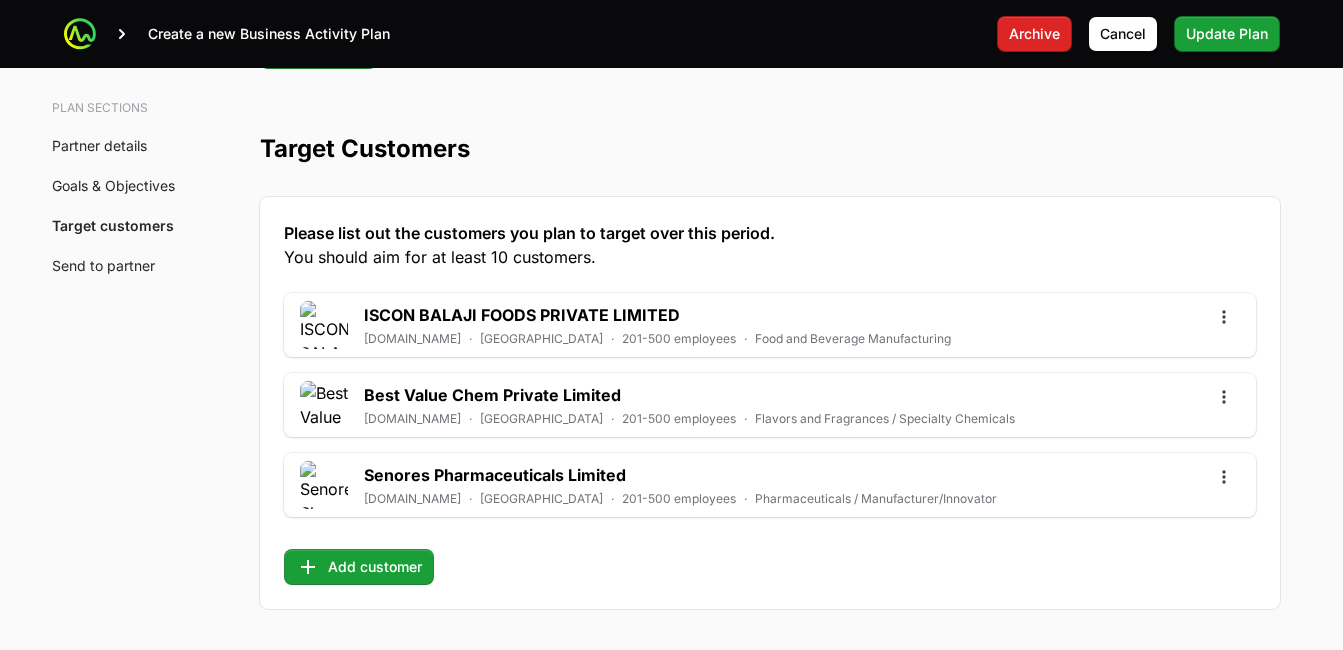 click on "Create a new Business Activity Plan   Archive   Cancel   Update Plan  Accepted Team Rubik BAP for July Rubik Infotech   ·   CrowdStrike   ·   Inflow Plan sections Partner details Goals & Objectives Target customers Send to partner A  Business Activity Plan  is an agreement between the partner and the distributor about the targets they will aim for and the activities they will run to hit those targets. Ignition will arrange a meeting to talk through the business activity plan below. This BAP will be filled out by the distributor during the call. The BAP will be assigned to the Partner to review and accept on the ActivitySource portal. Partner details Tell us about your business How many salespeople do you have? 10 How many engineers do you have? 17 Which country do you operate in? India How many customers do you have? 470 What are your marketing capabilities? Email Marketing, Social Media Marketing, Direct Marketing What are your goals for the APEX initiative? 10 How many Championship points will you earn?" 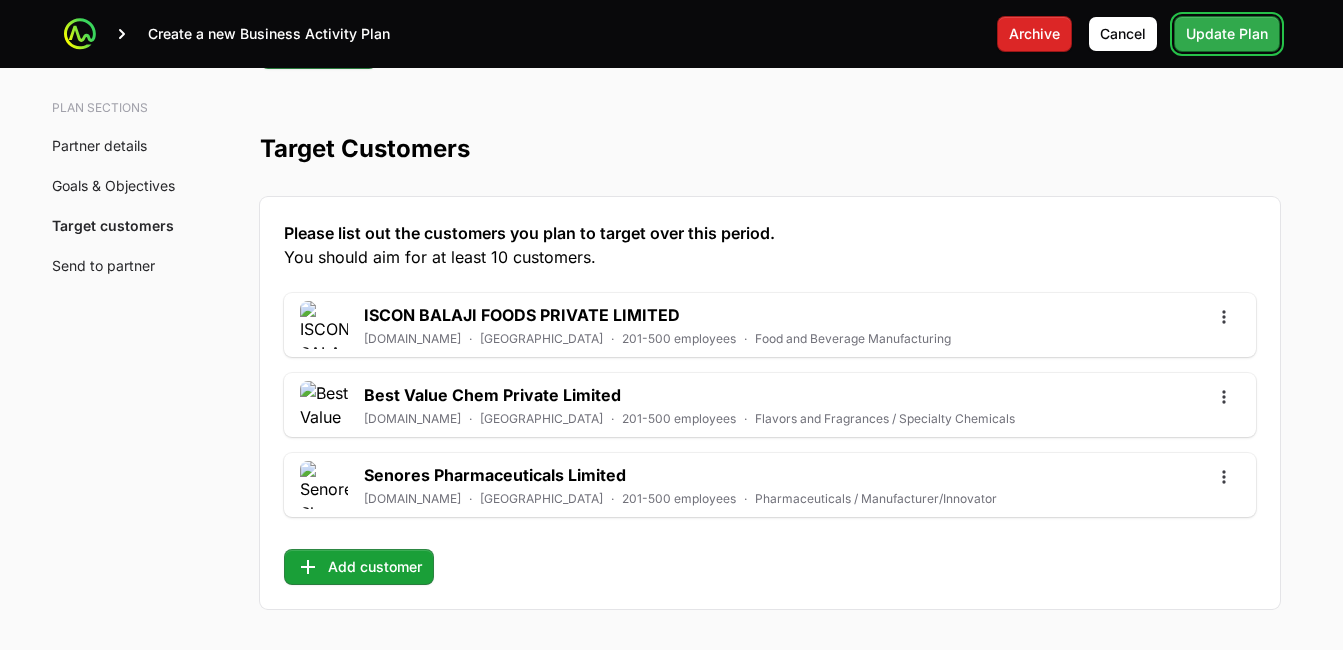 click on "Update Plan" 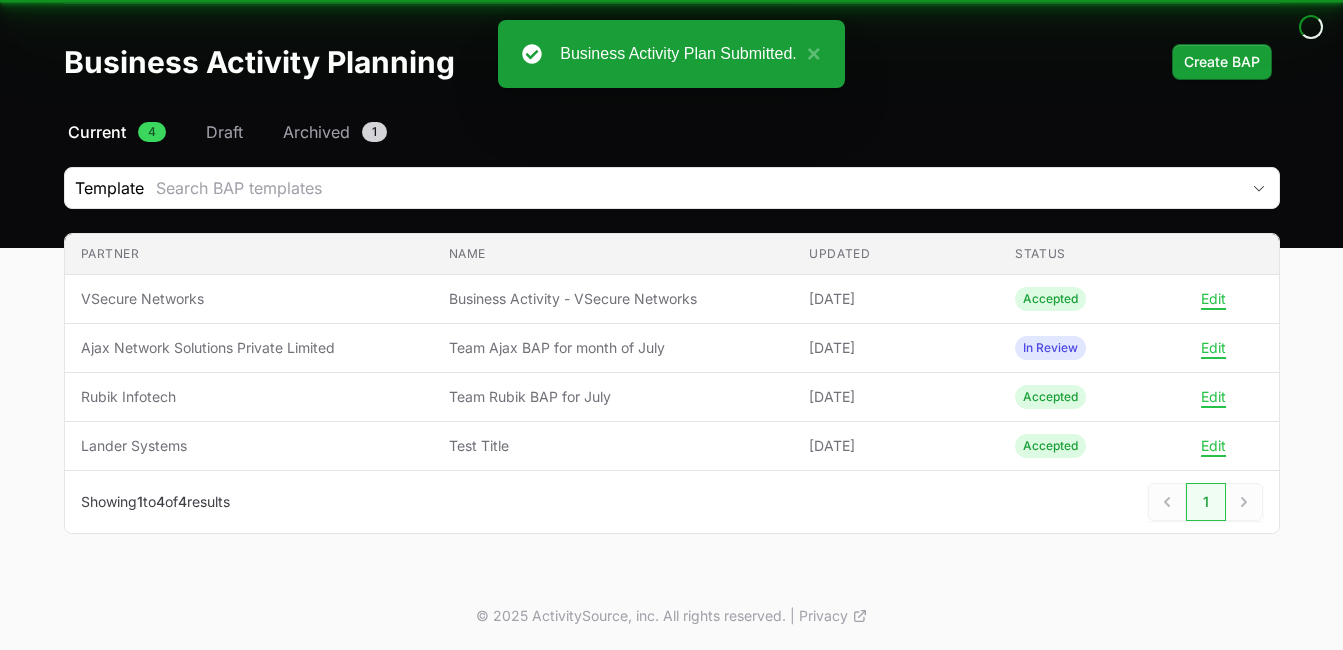 scroll, scrollTop: 61, scrollLeft: 0, axis: vertical 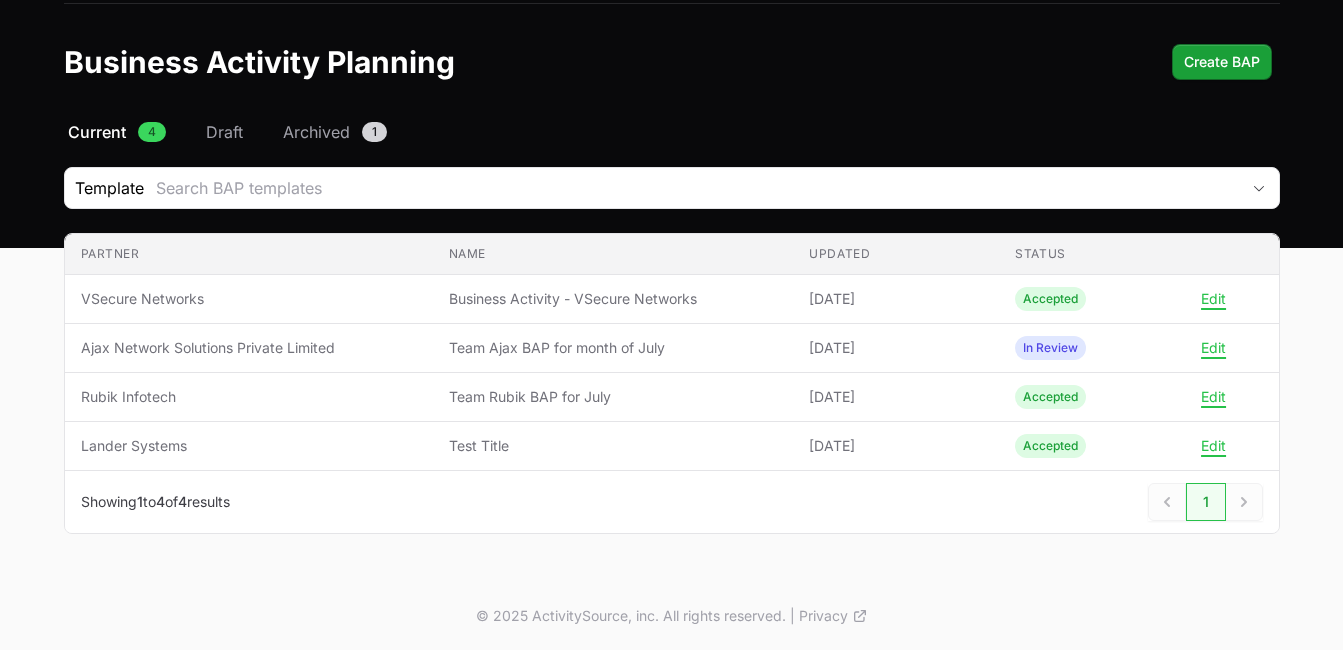 click on "Business Activity Planning  Create BAP" 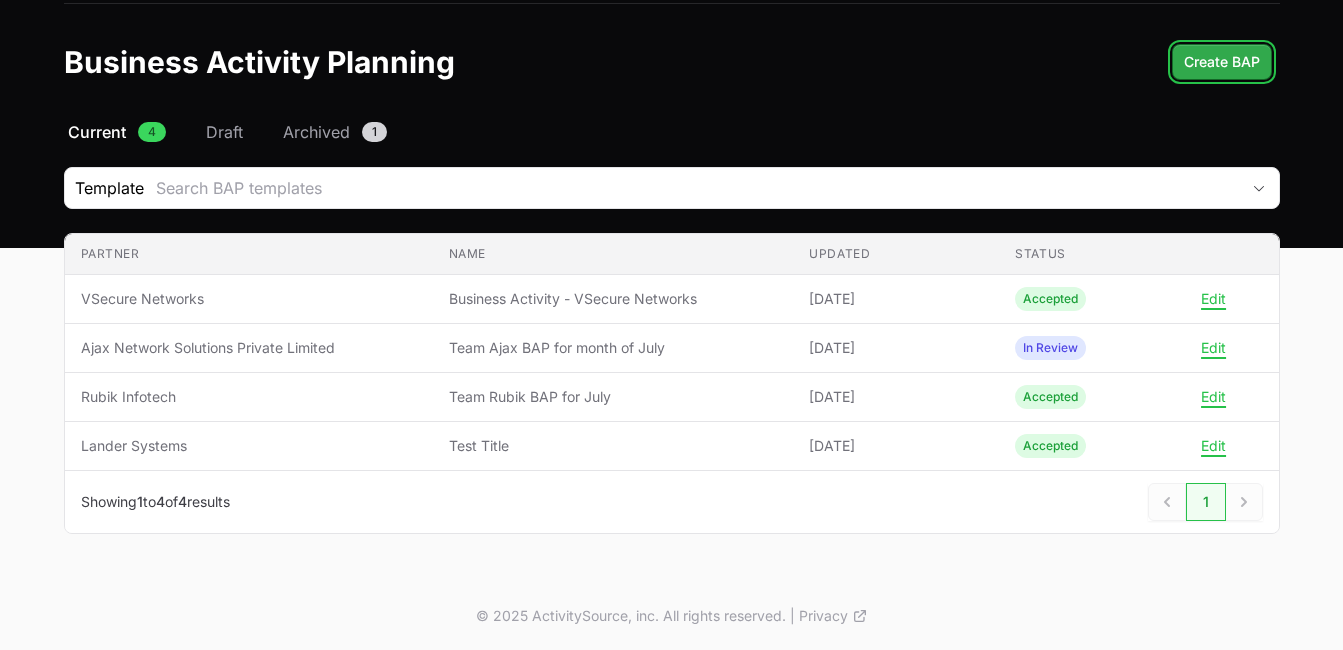 click on "Create BAP" 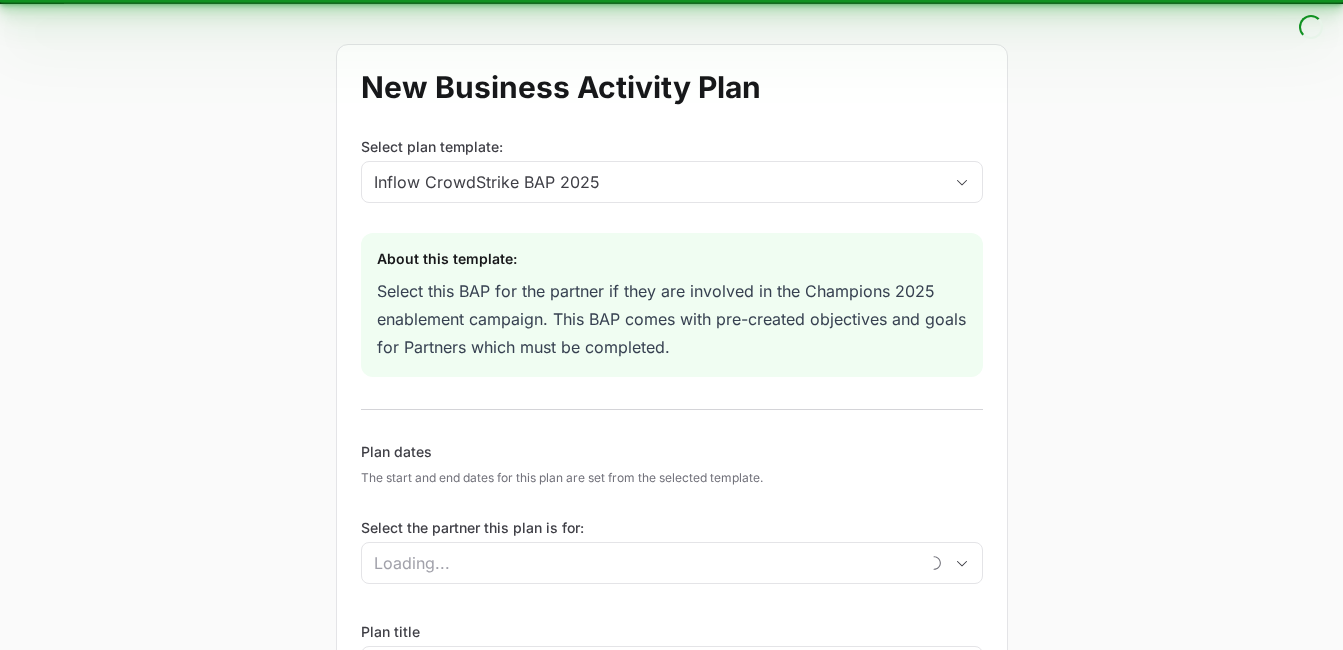 scroll, scrollTop: 0, scrollLeft: 0, axis: both 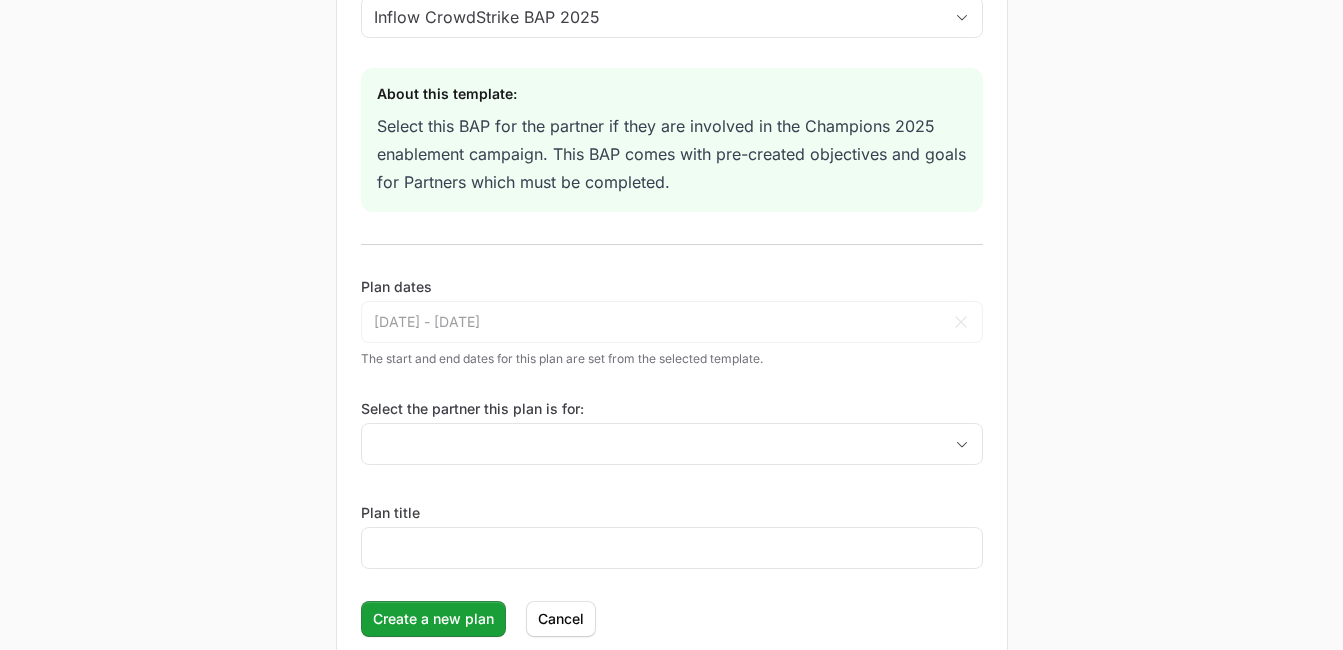 click on "Select the partner this plan is for:" 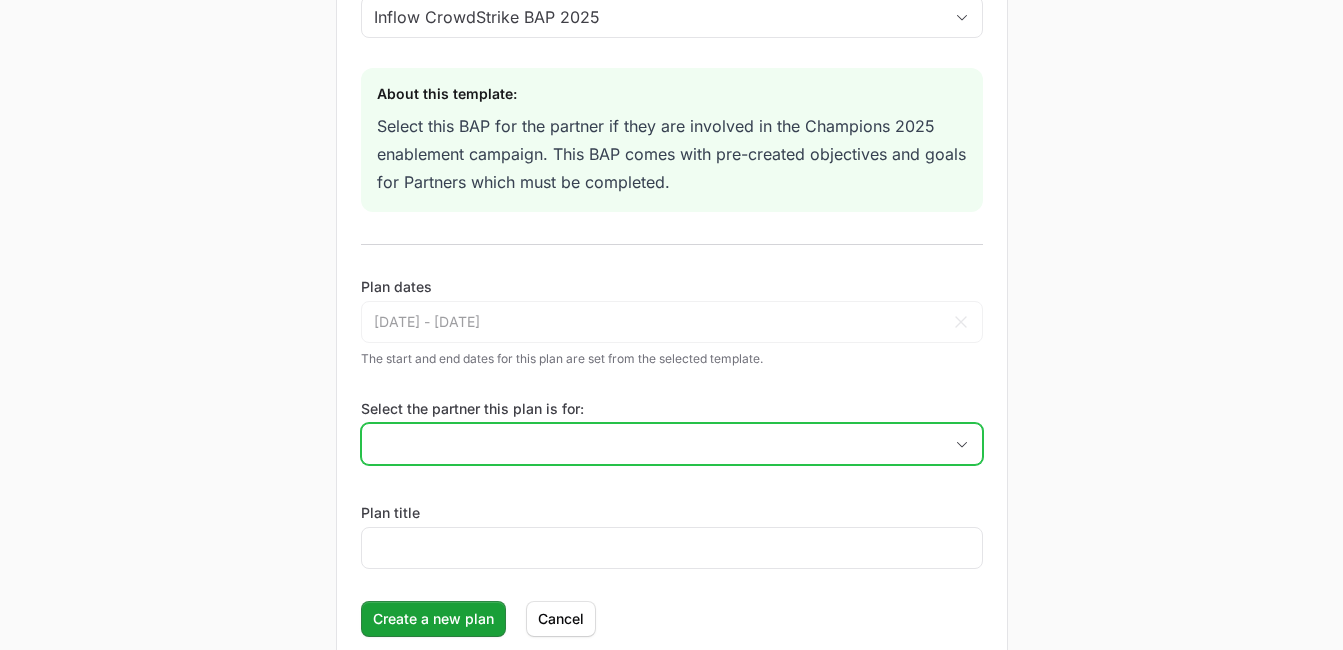 click on "Select the partner this plan is for:" 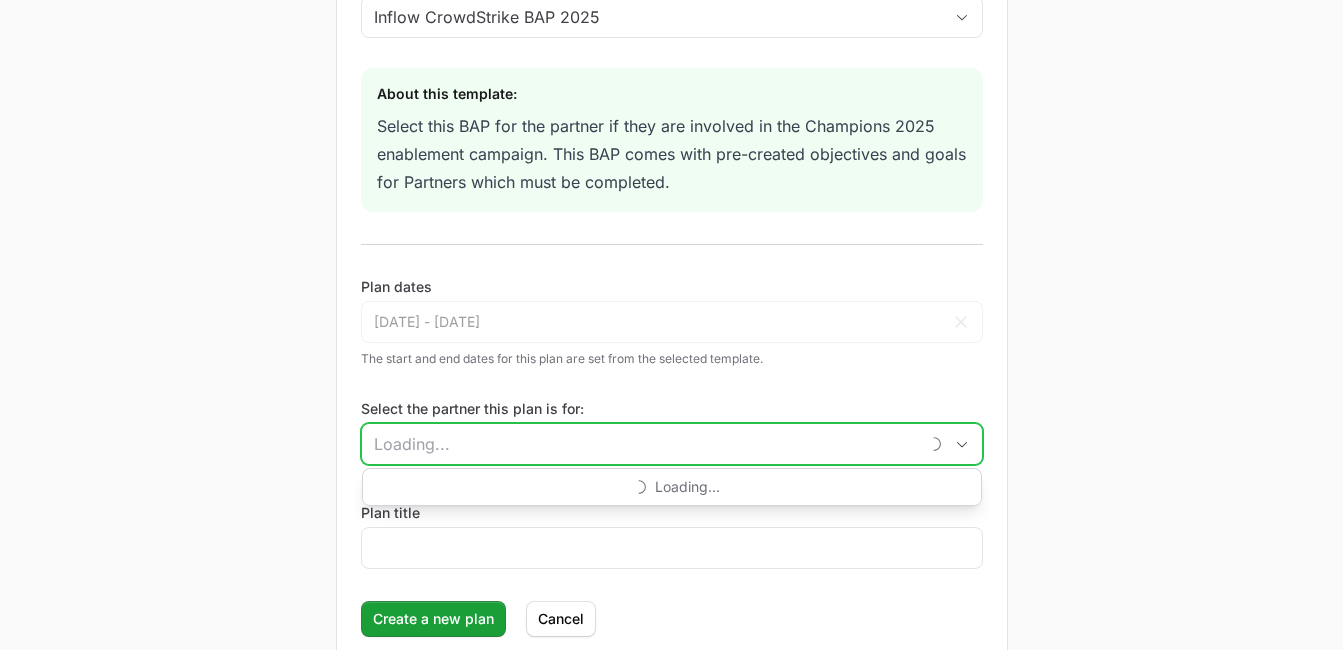 click on "Select the partner this plan is for:" 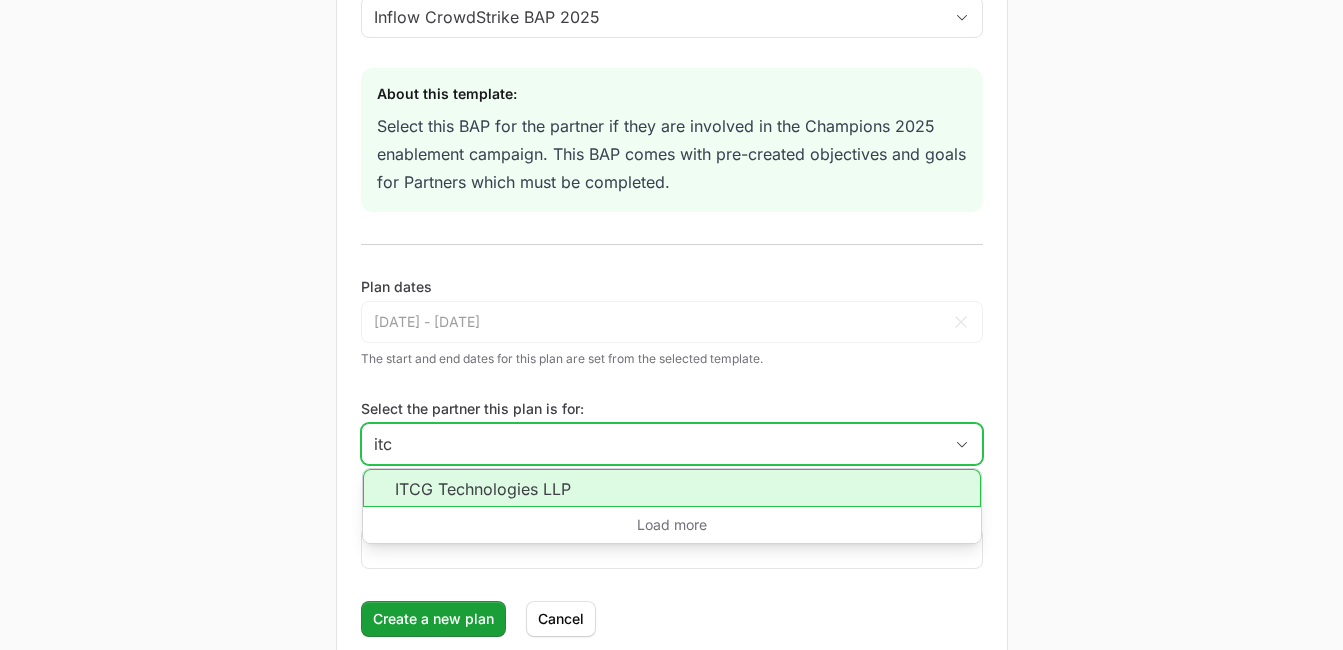 click on "ITCG Technologies LLP" 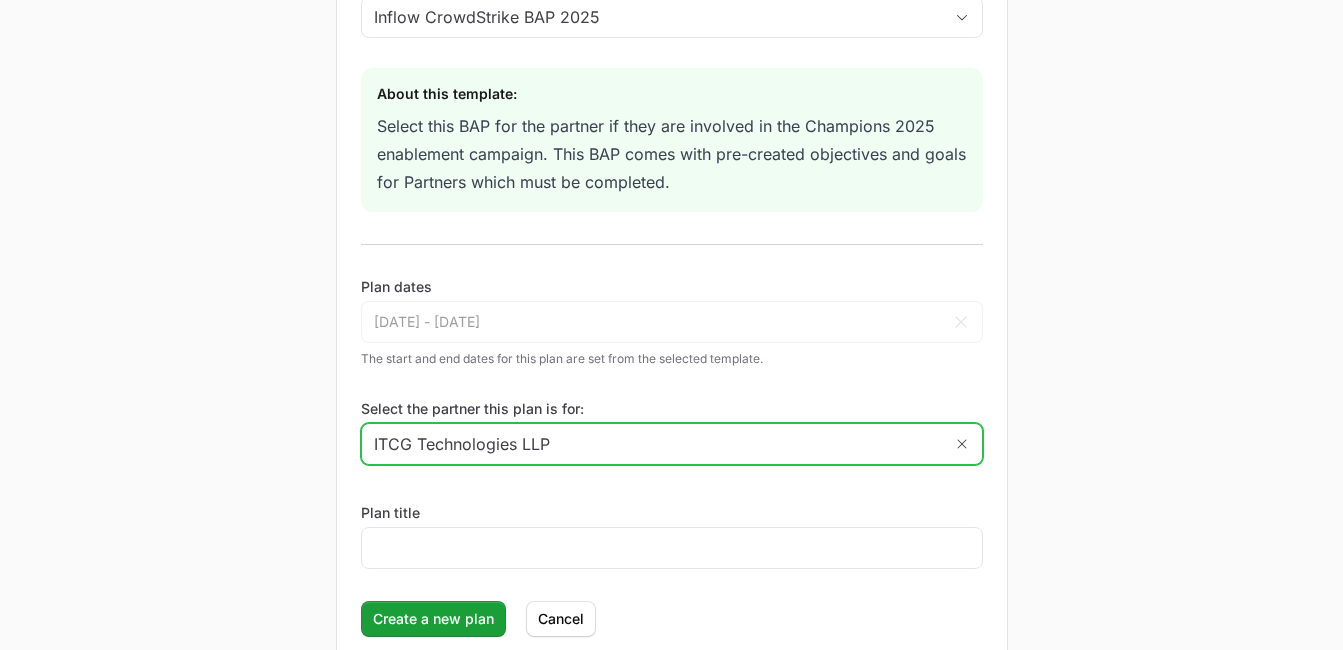 scroll, scrollTop: 346, scrollLeft: 0, axis: vertical 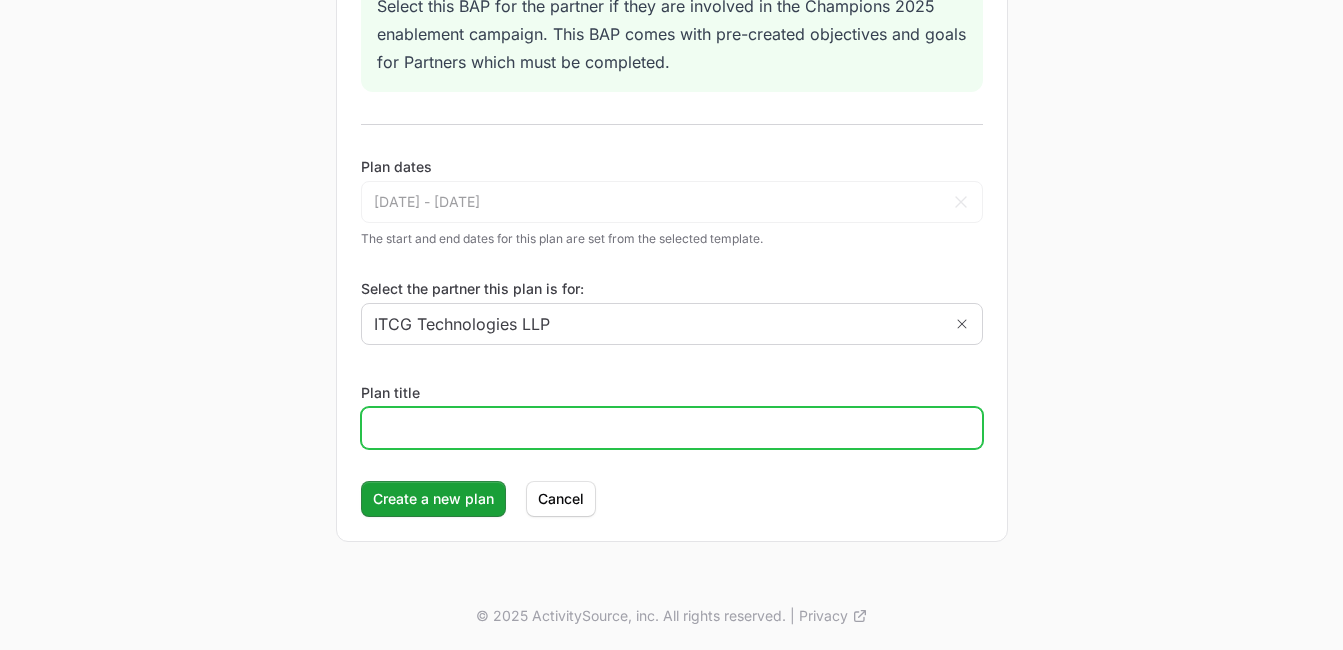 click on "Plan title" 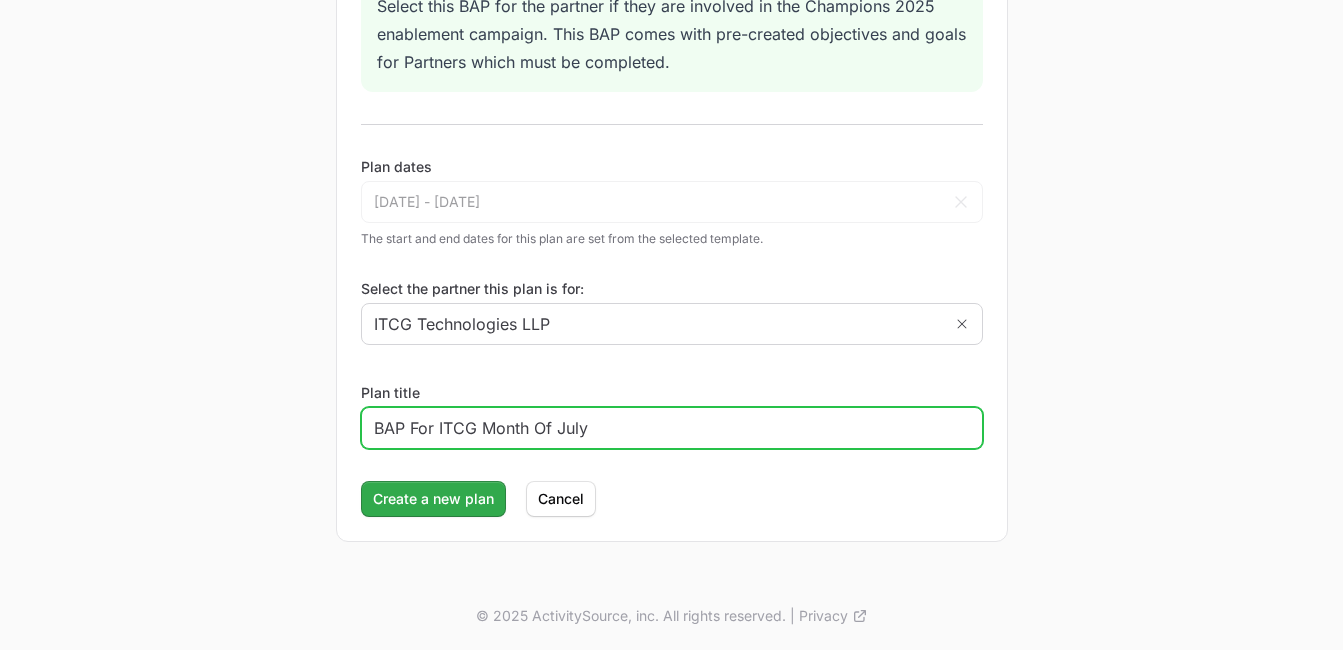 type on "BAP For ITCG Month Of July" 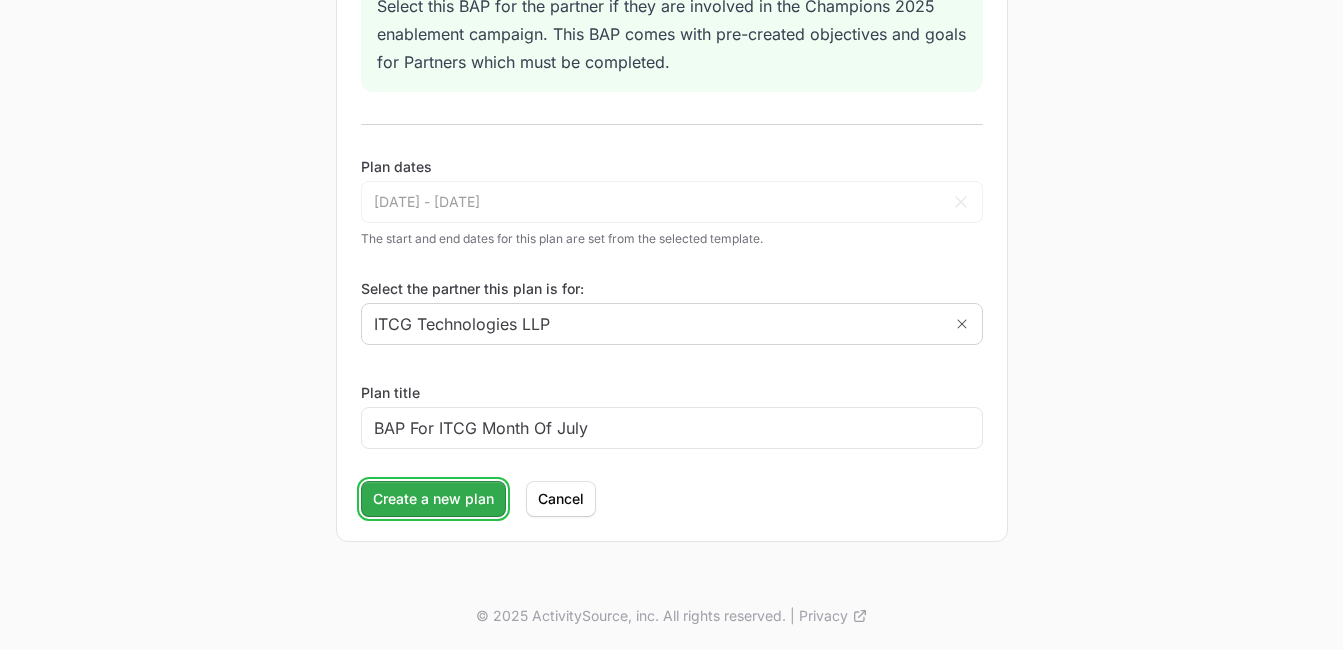 click on "Create a new plan" 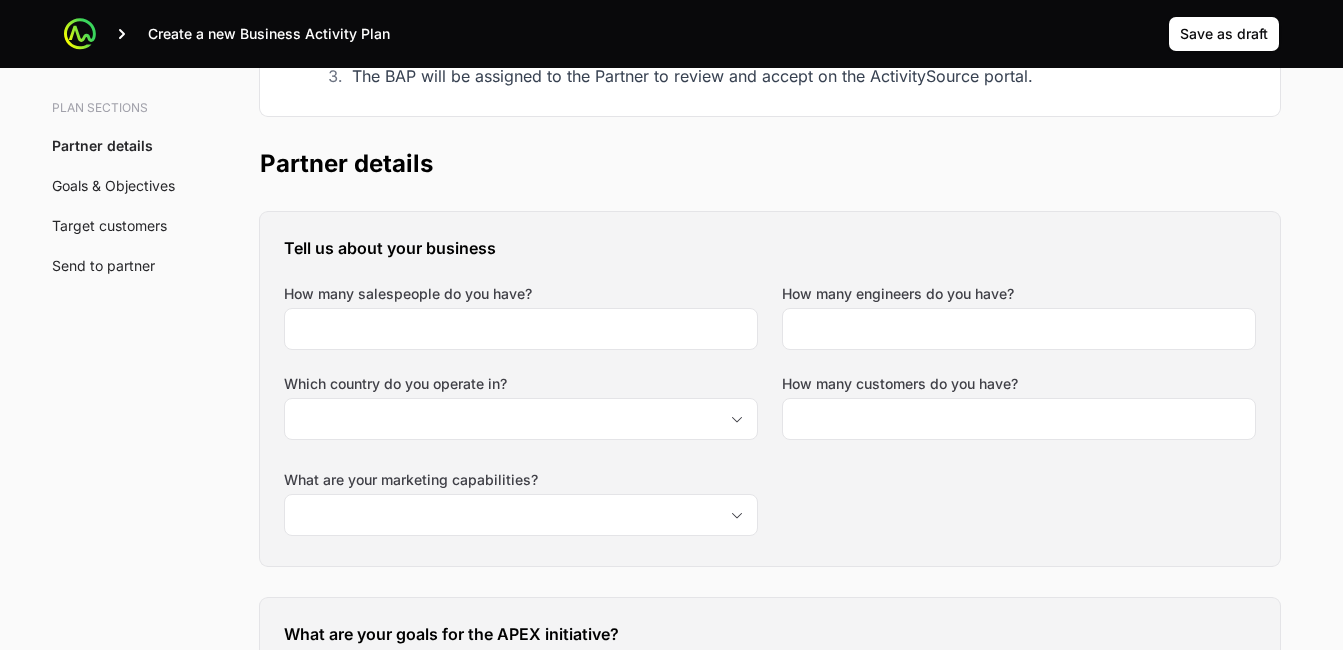 scroll, scrollTop: 281, scrollLeft: 0, axis: vertical 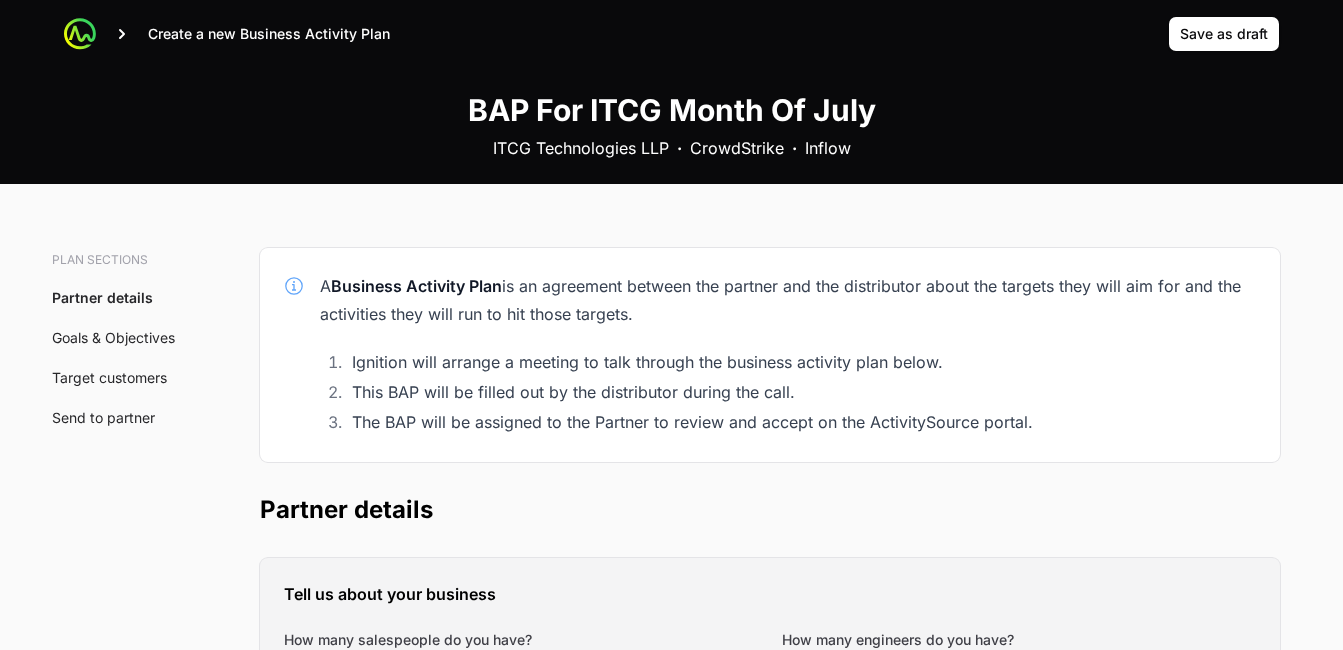 click on "Plan sections Partner details Goals & Objectives Target customers Send to partner" 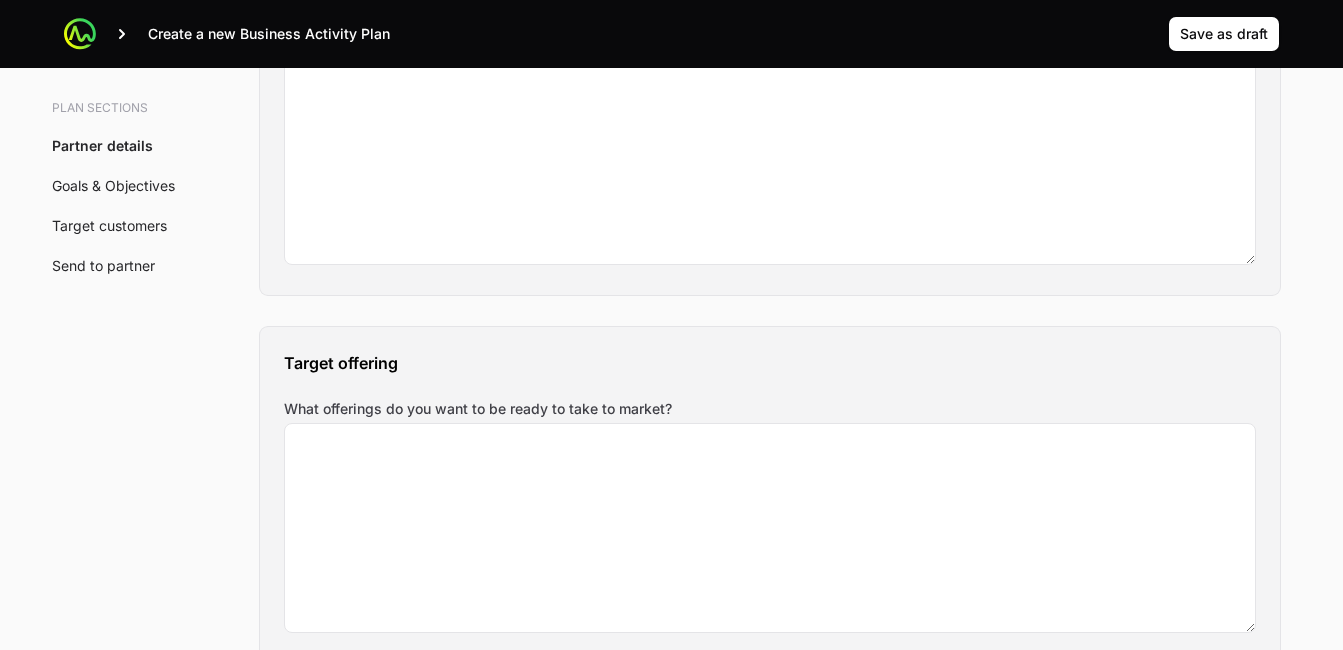scroll, scrollTop: 1282, scrollLeft: 0, axis: vertical 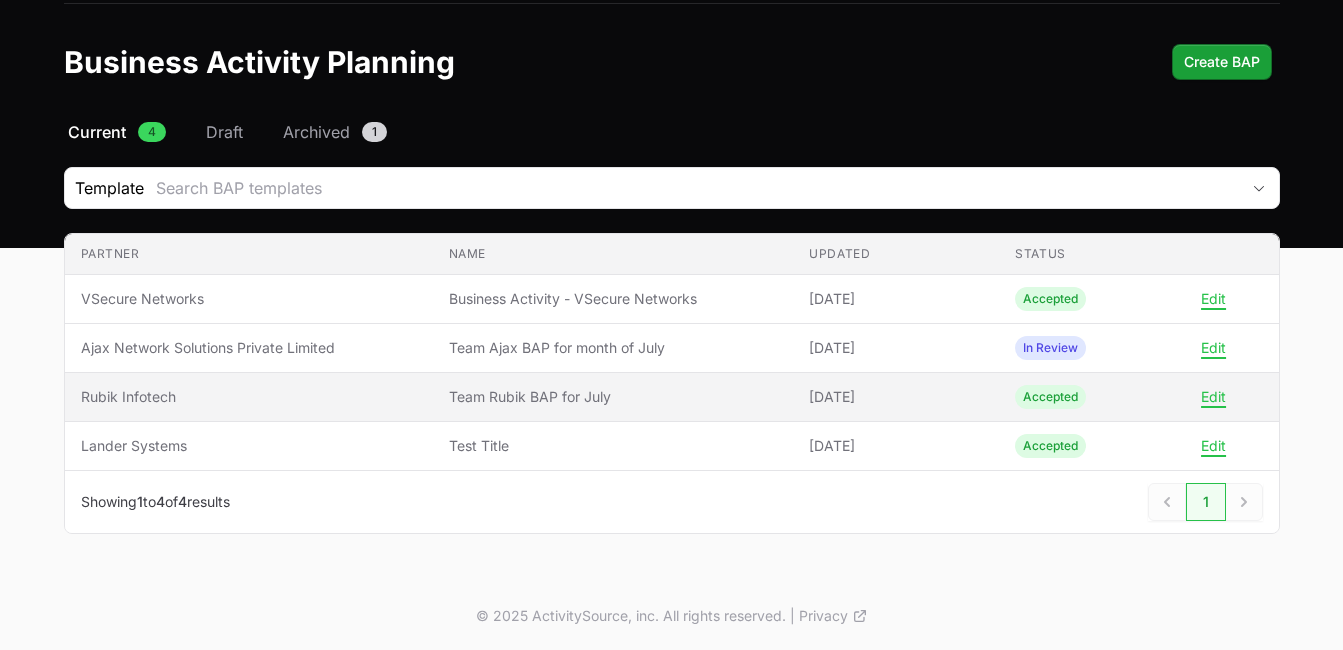 click on "Team Rubik BAP for July" 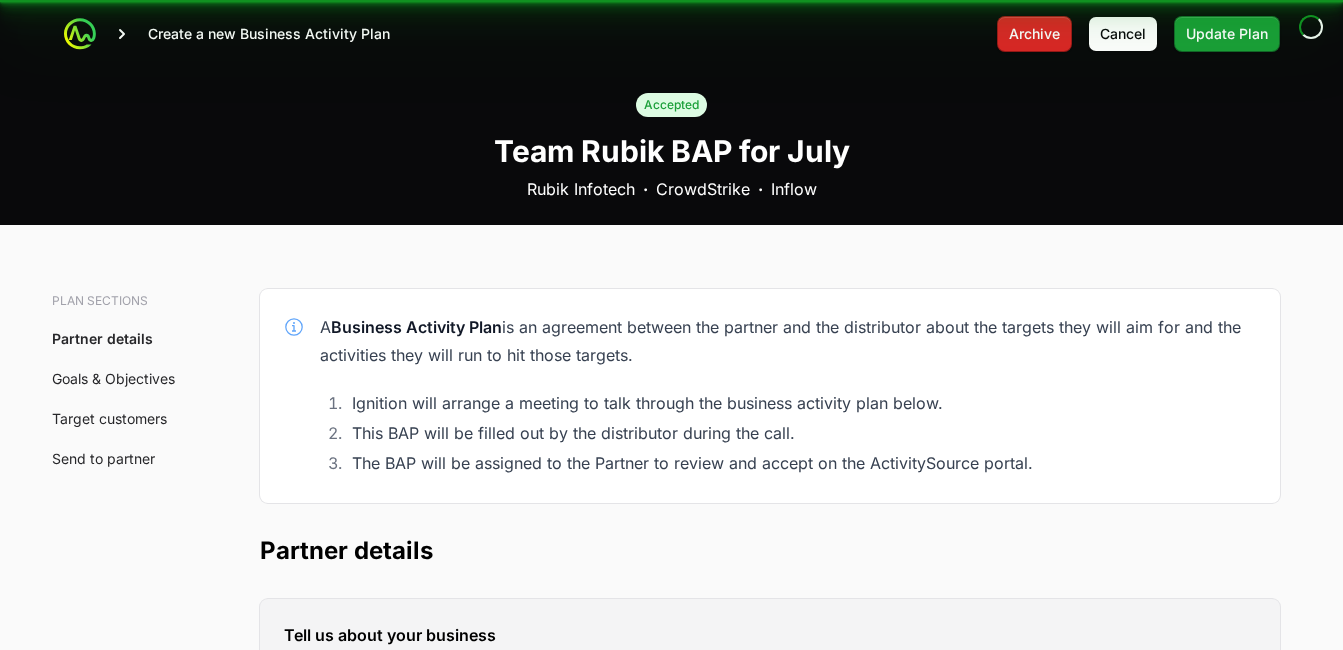 scroll, scrollTop: 0, scrollLeft: 0, axis: both 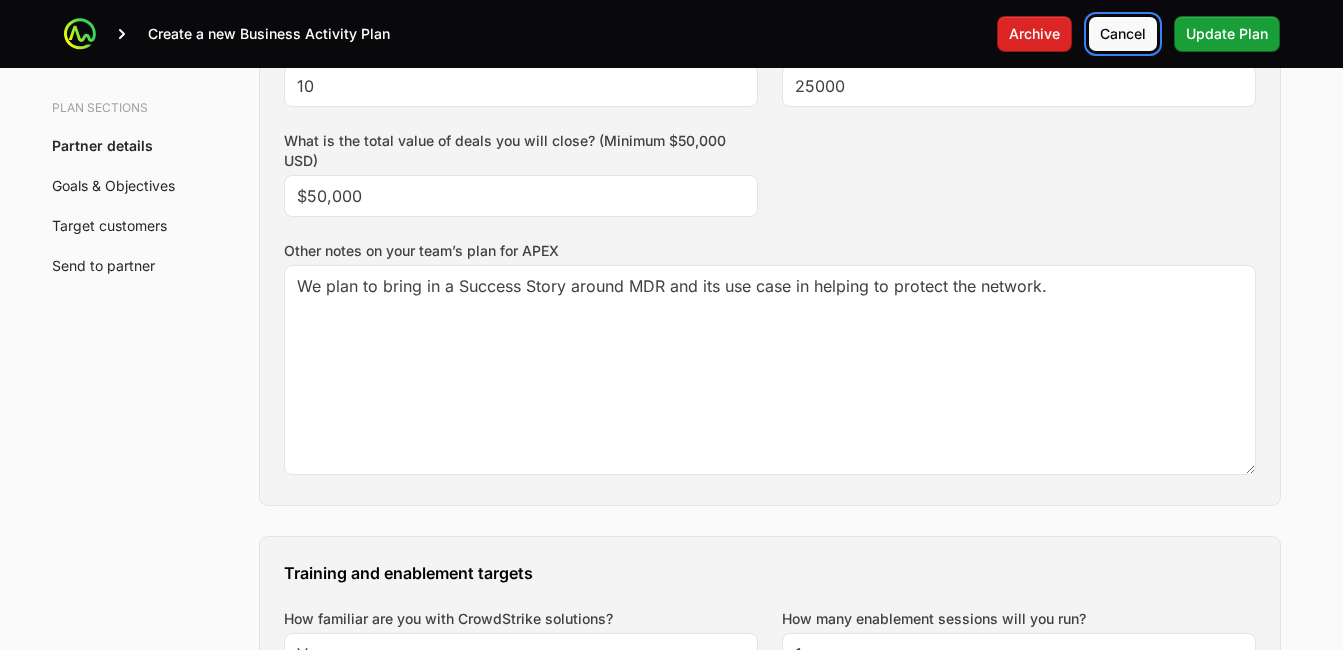 click on "Cancel" 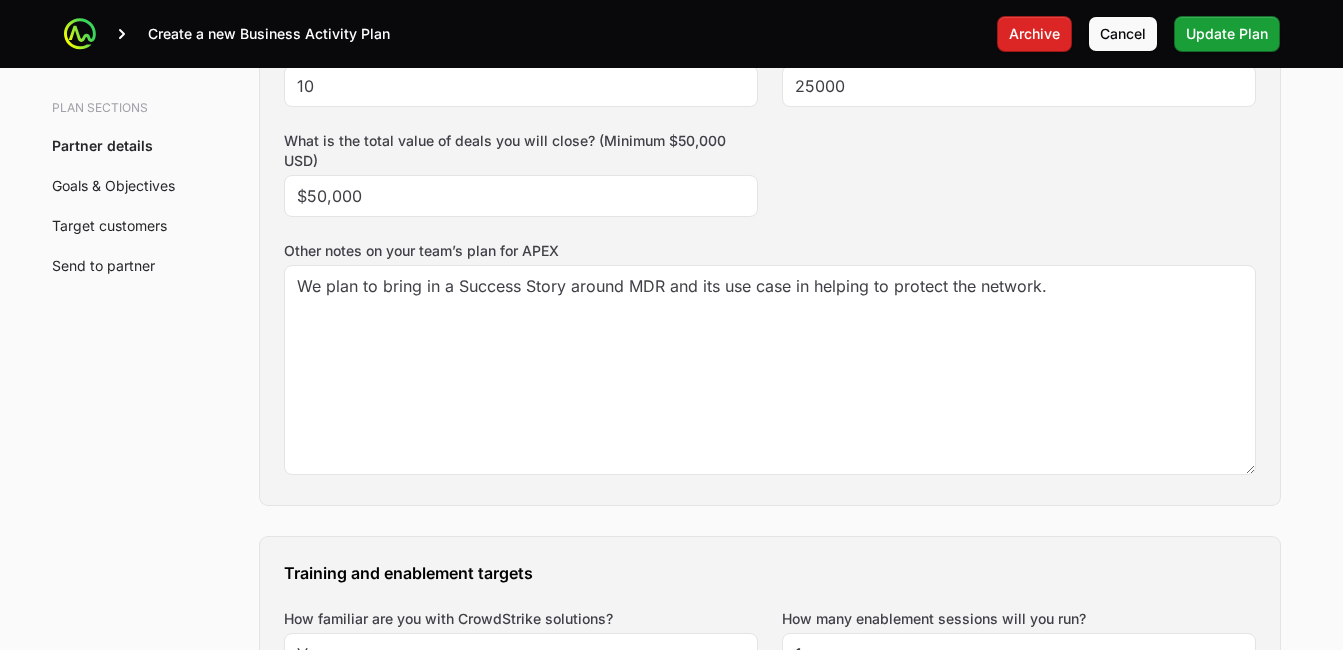 scroll, scrollTop: 61, scrollLeft: 0, axis: vertical 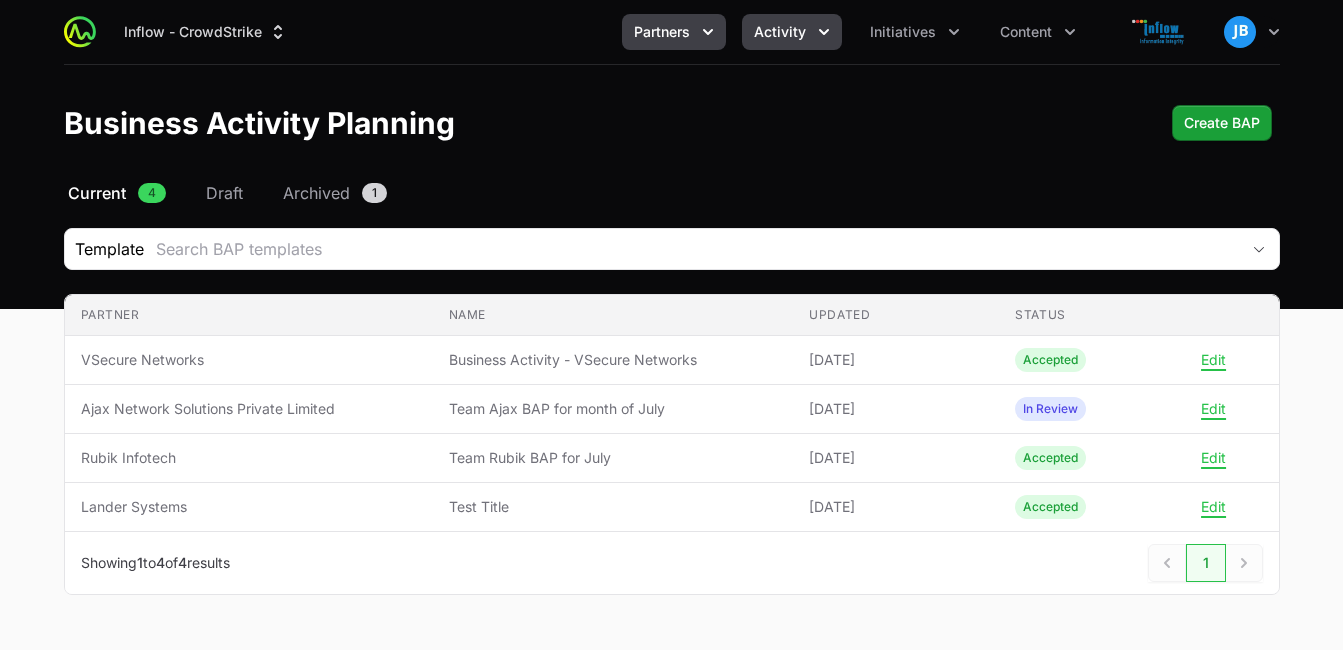 click on "Activity" 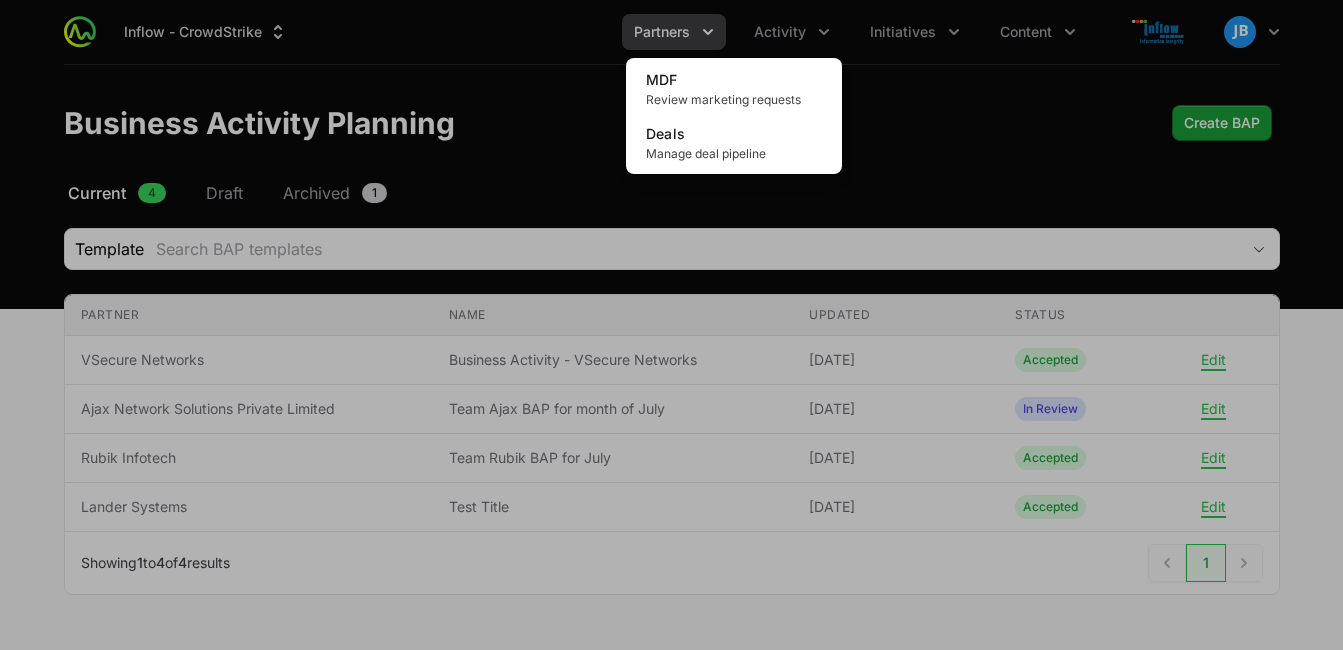click 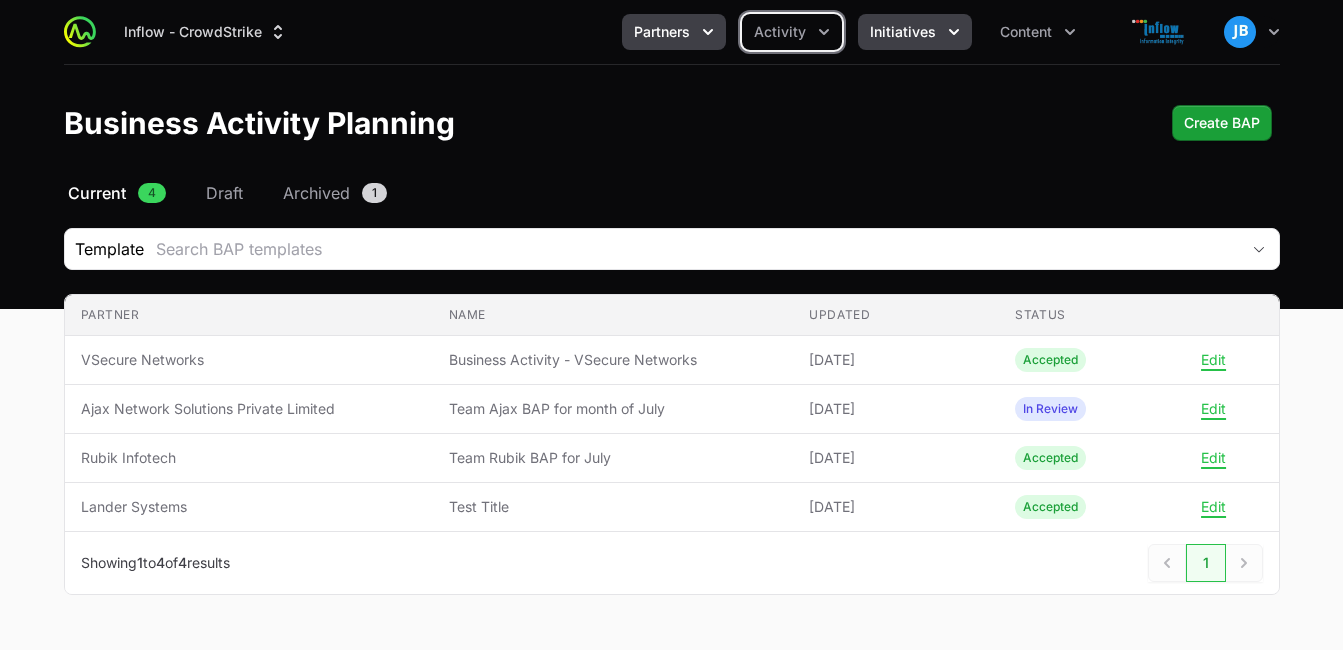 click 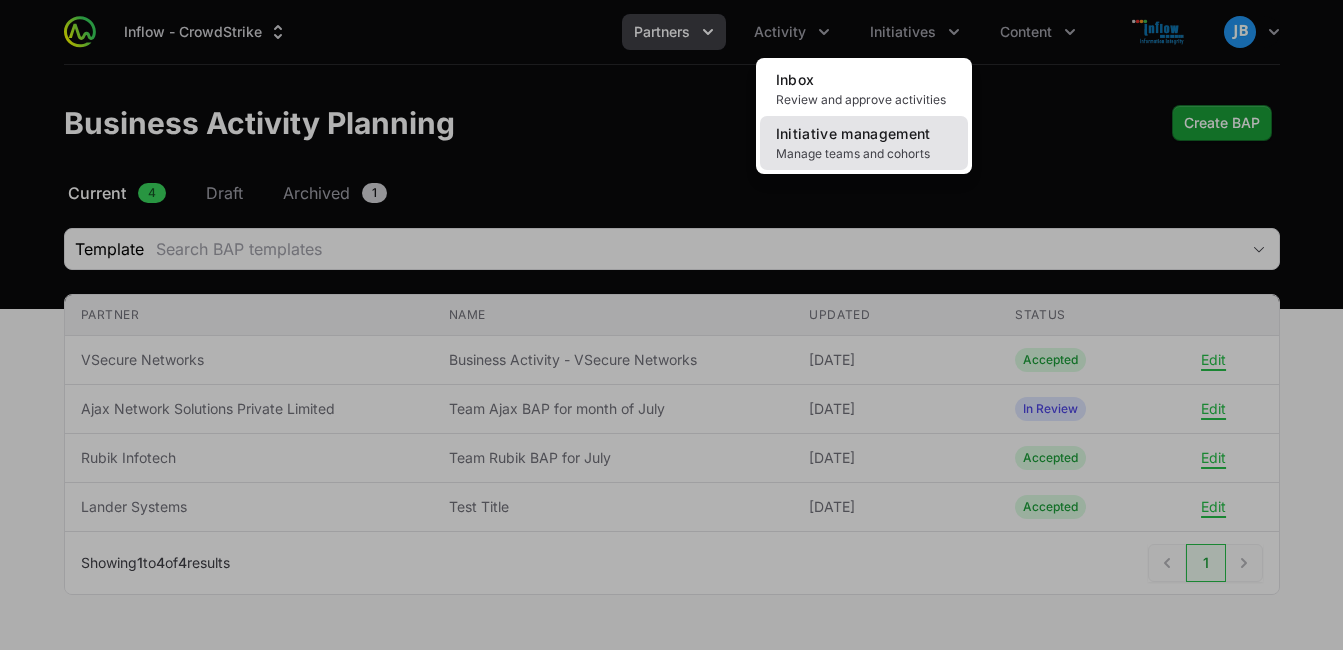 click on "Manage teams and cohorts" 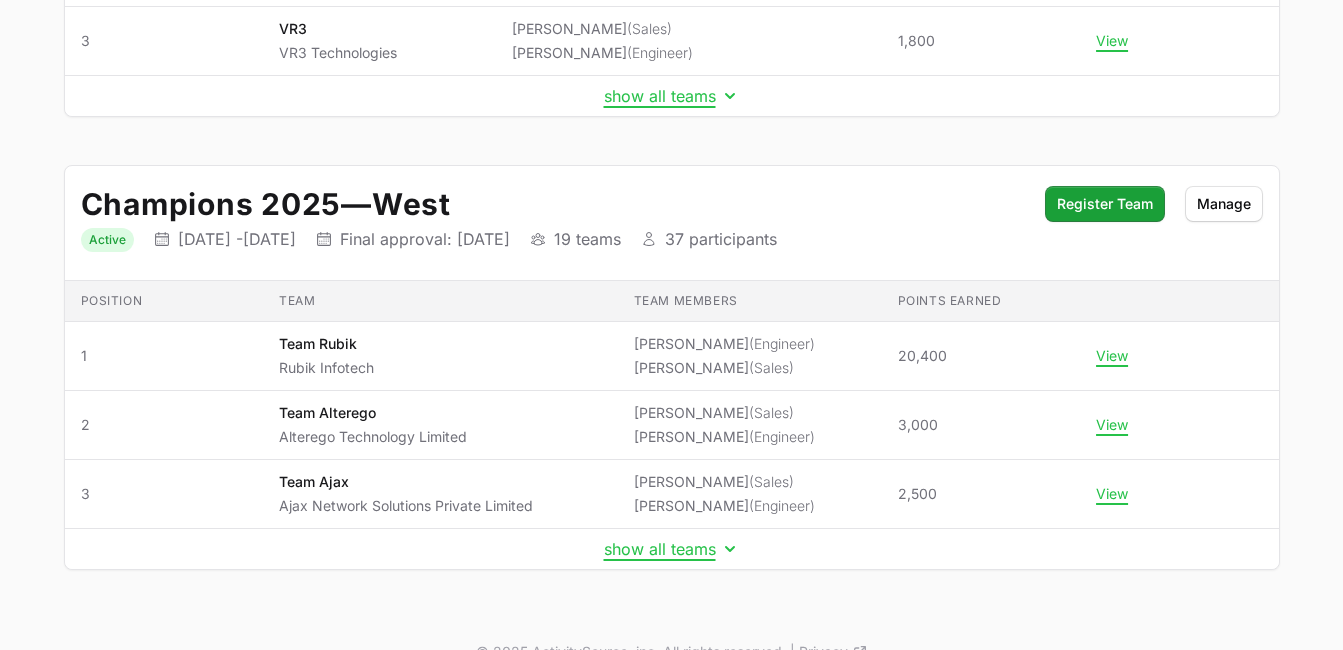 scroll, scrollTop: 552, scrollLeft: 0, axis: vertical 